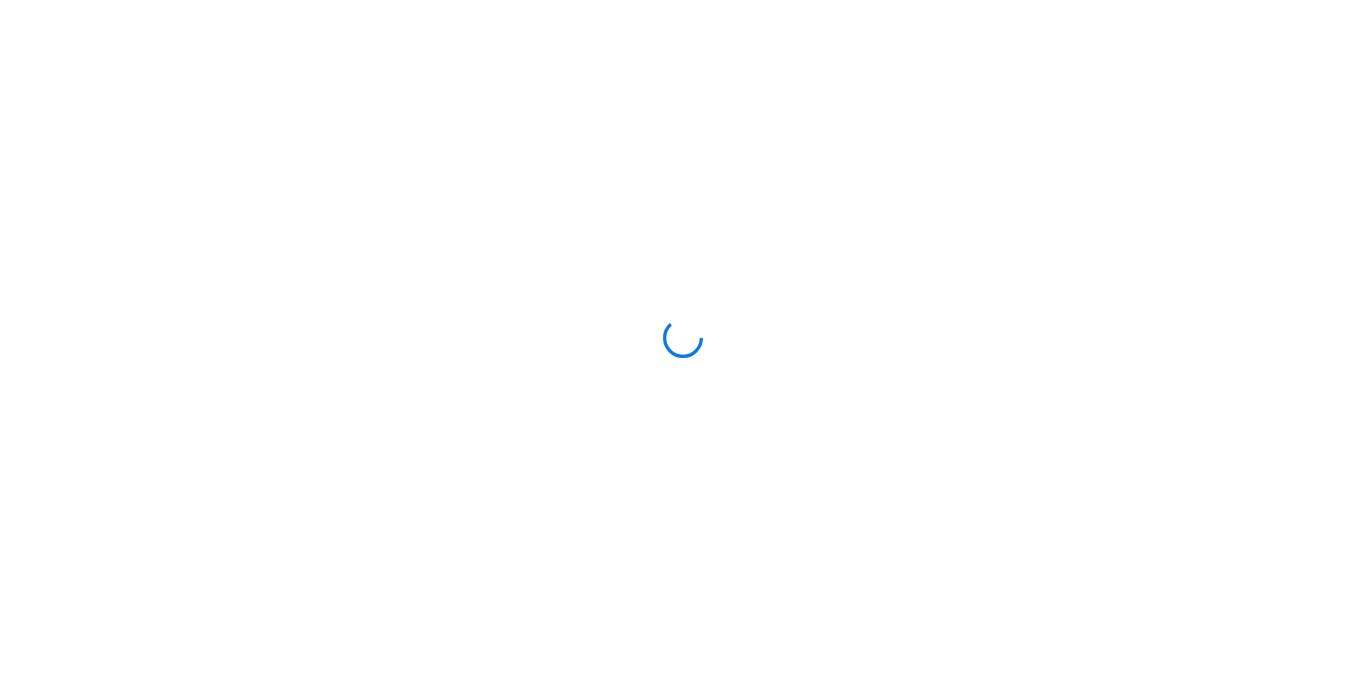 scroll, scrollTop: 0, scrollLeft: 0, axis: both 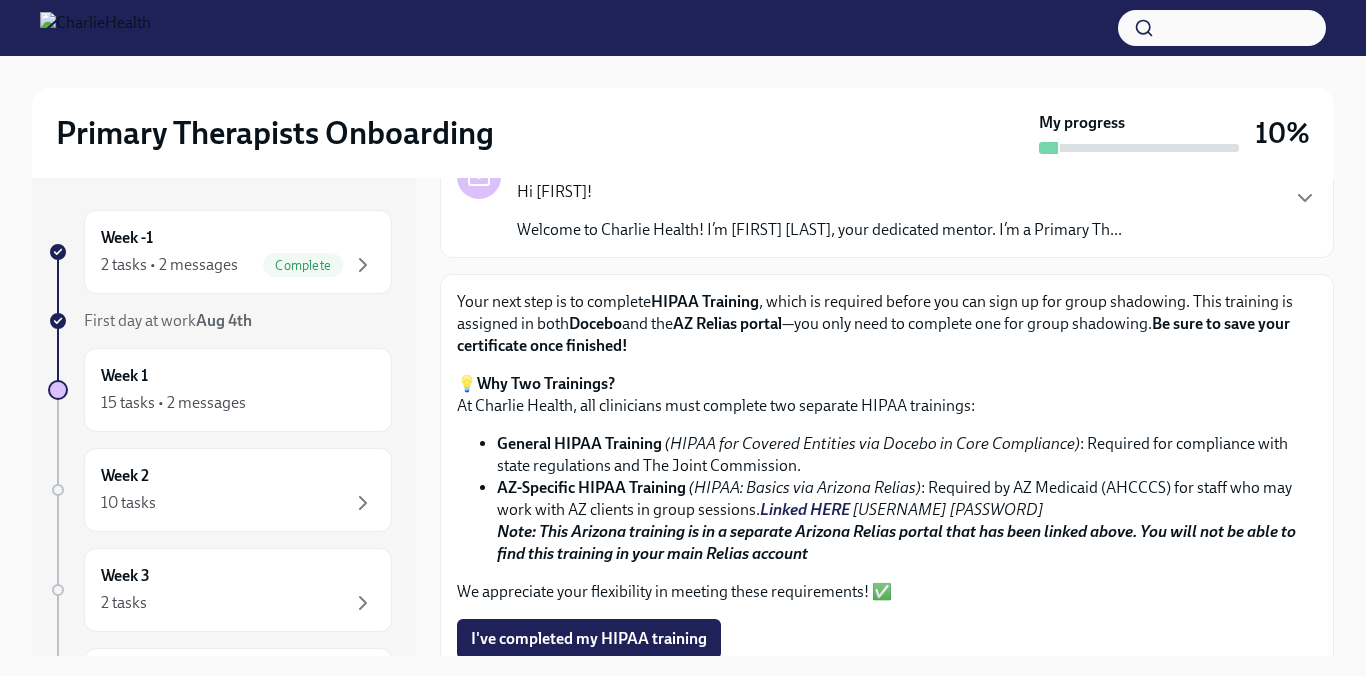 click on "HIPAA Training" at bounding box center [705, 301] 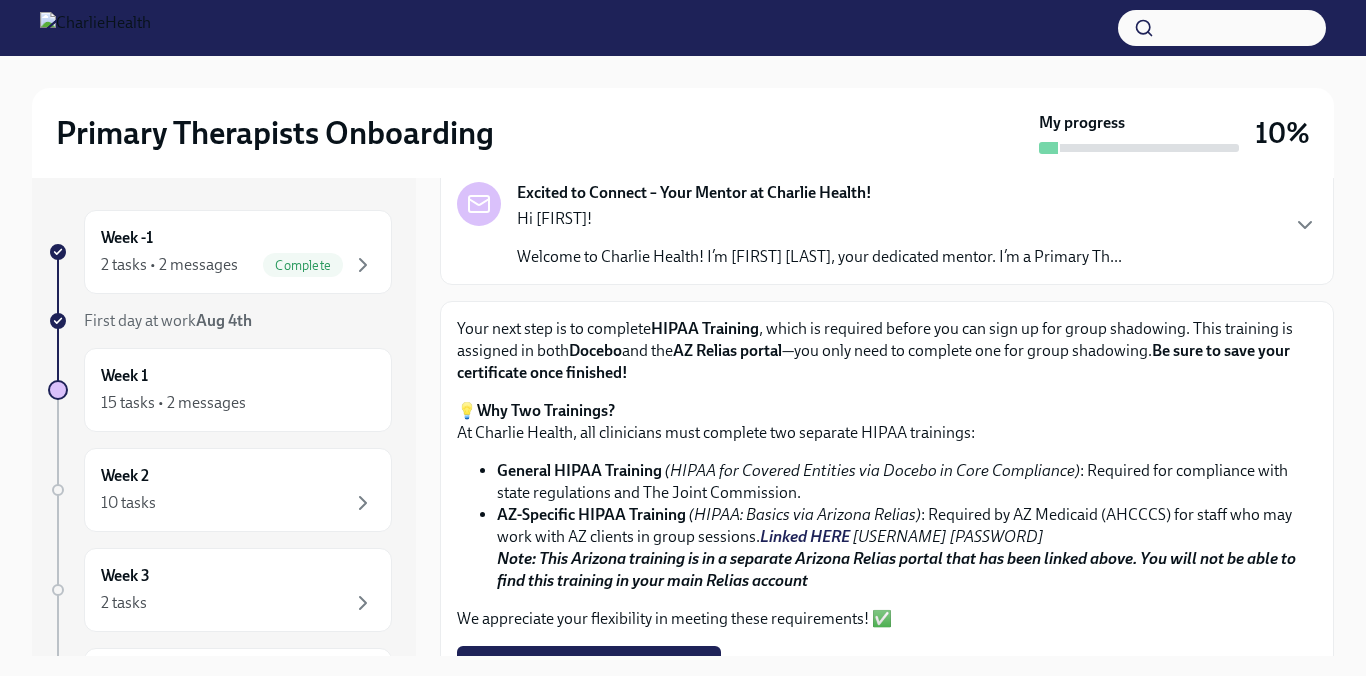 scroll, scrollTop: 124, scrollLeft: 0, axis: vertical 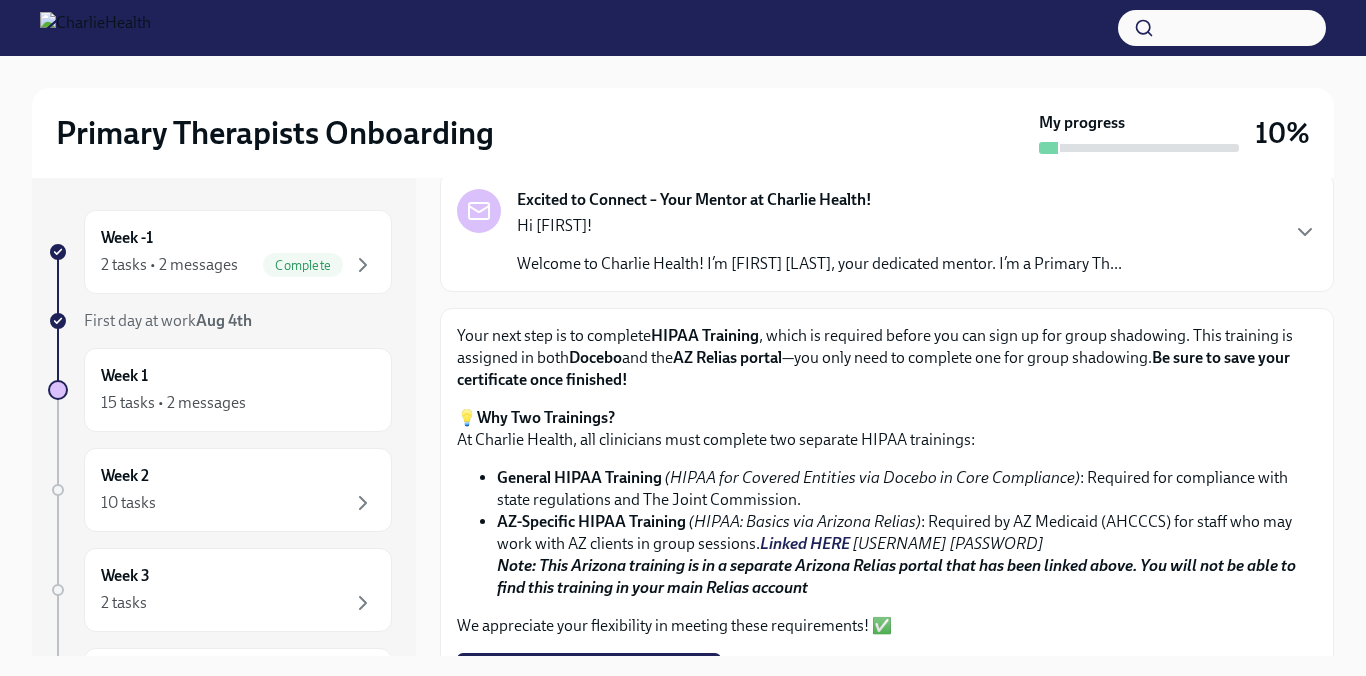 click on "(HIPAA for Covered Entities via Docebo in Core Compliance)" at bounding box center [872, 477] 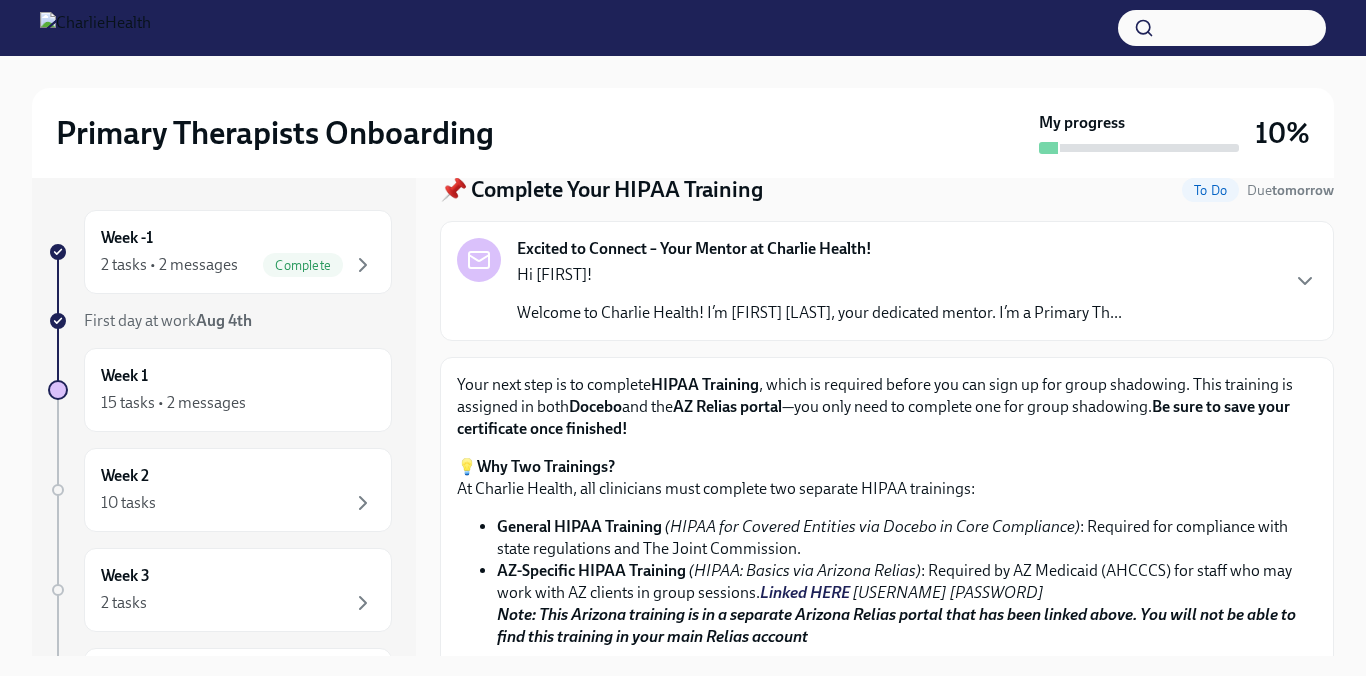 scroll, scrollTop: 73, scrollLeft: 0, axis: vertical 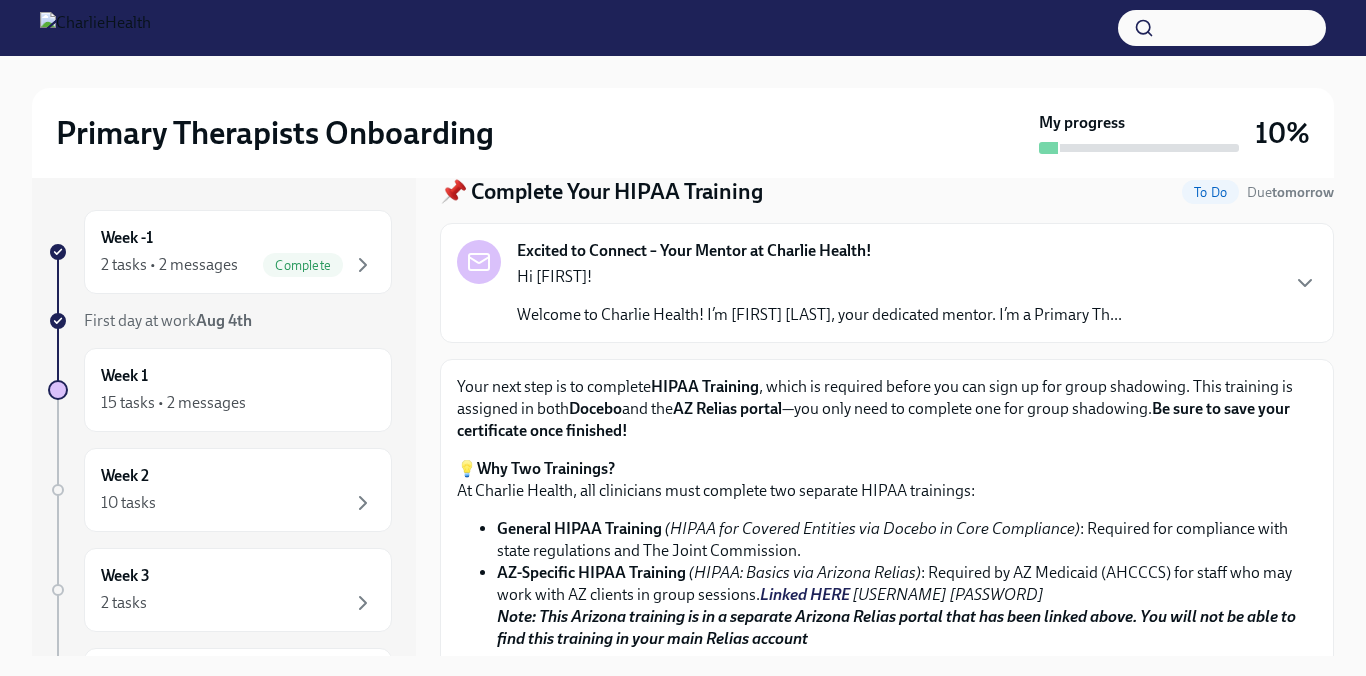 click on "Your next step is to complete  HIPAA Training , which is required before you can sign up for group shadowing. This training is assigned in both  Docebo  and the  AZ Relias portal —you only need to complete one for group shadowing.  Be sure to save your certificate once finished!" at bounding box center (887, 409) 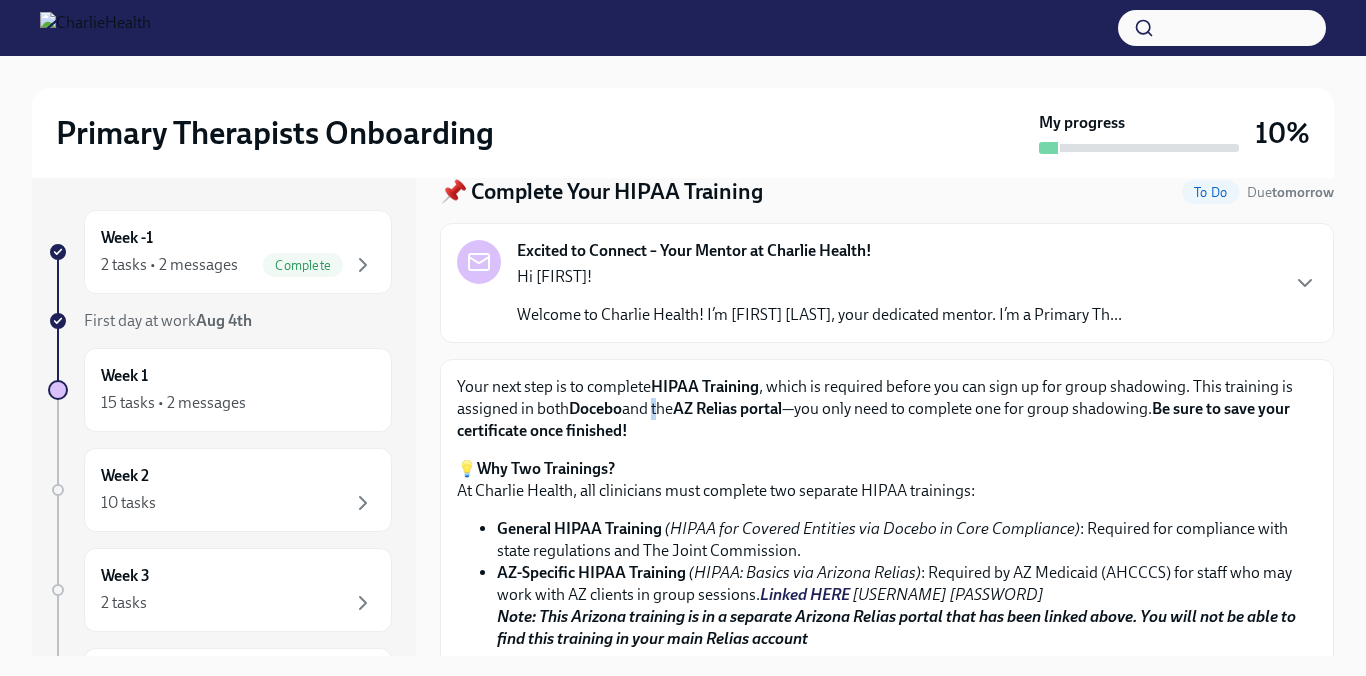 click on "Your next step is to complete  HIPAA Training , which is required before you can sign up for group shadowing. This training is assigned in both  Docebo  and the  AZ Relias portal —you only need to complete one for group shadowing.  Be sure to save your certificate once finished!" at bounding box center (887, 409) 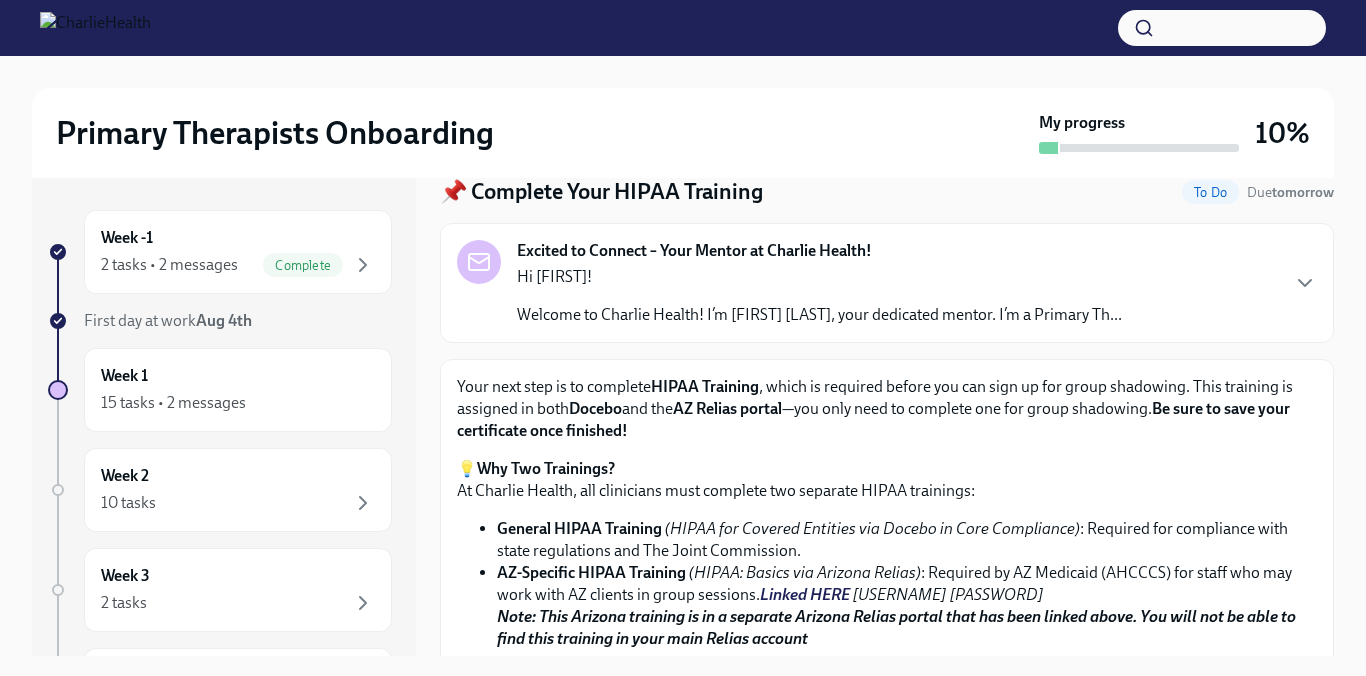 click on "AZ Relias portal" at bounding box center [727, 408] 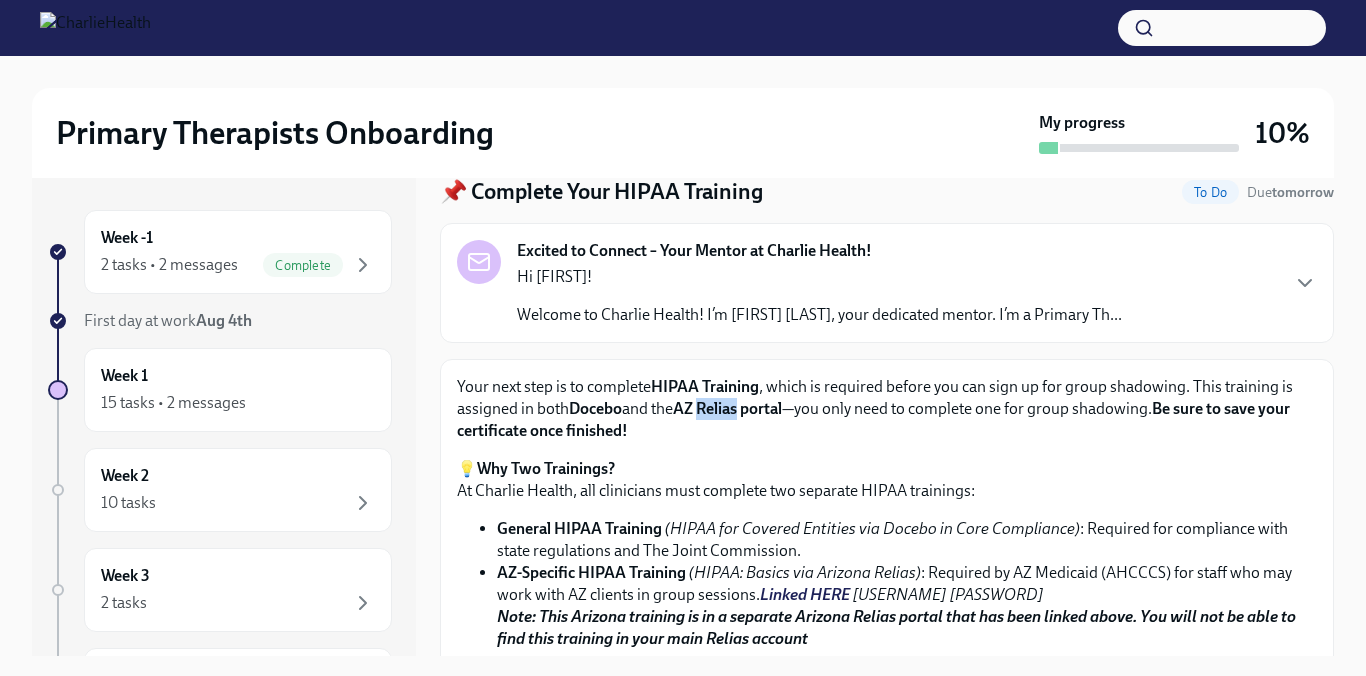 click on "AZ Relias portal" at bounding box center (727, 408) 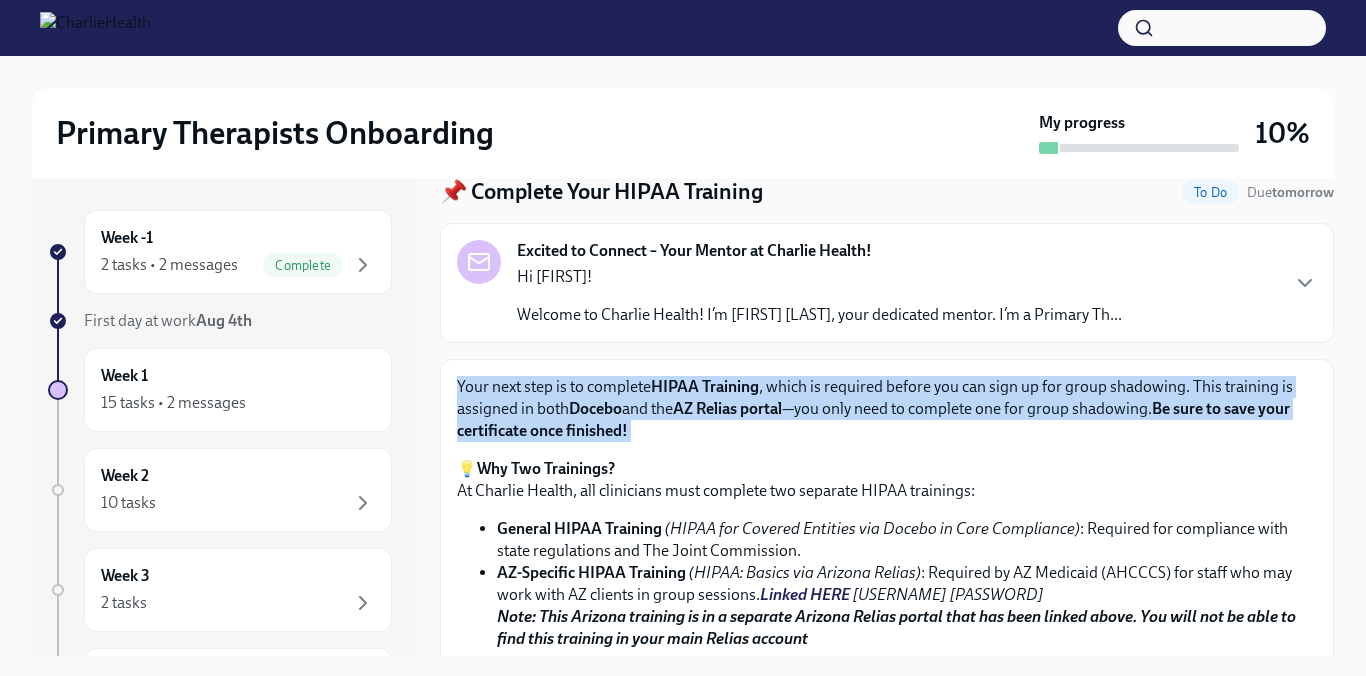click on "AZ Relias portal" at bounding box center [727, 408] 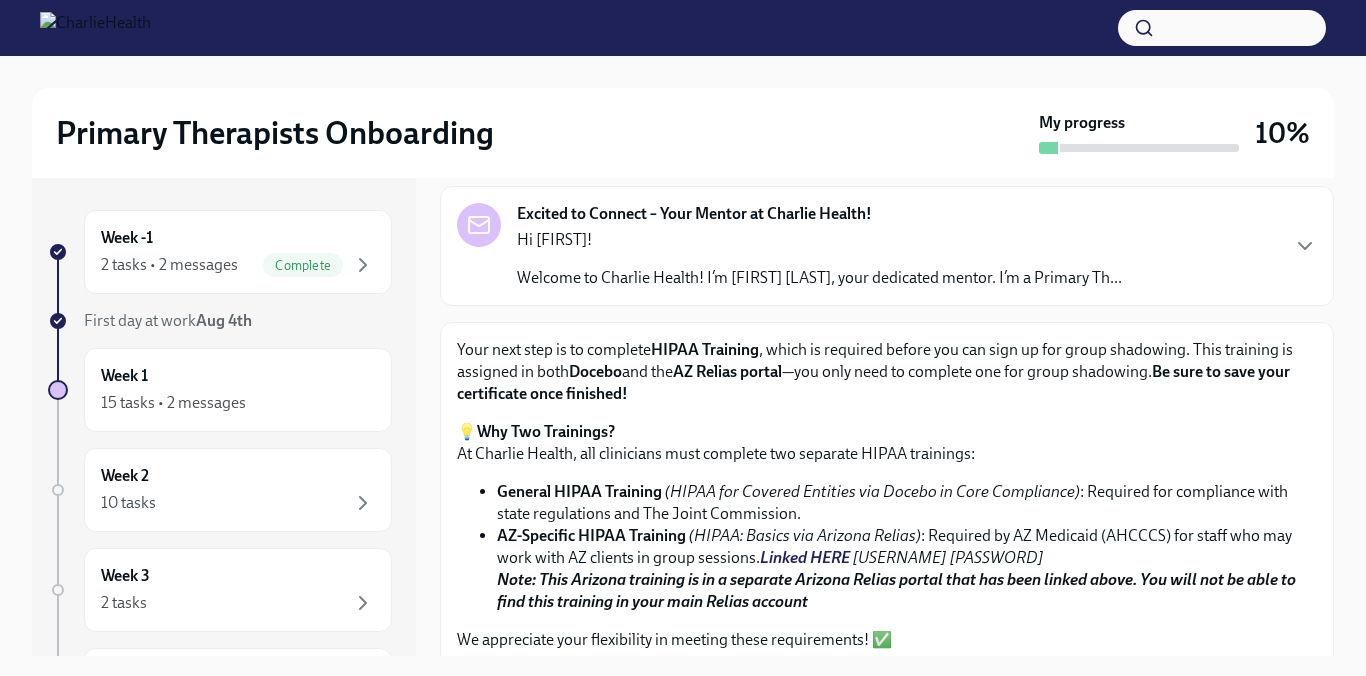 scroll, scrollTop: 111, scrollLeft: 0, axis: vertical 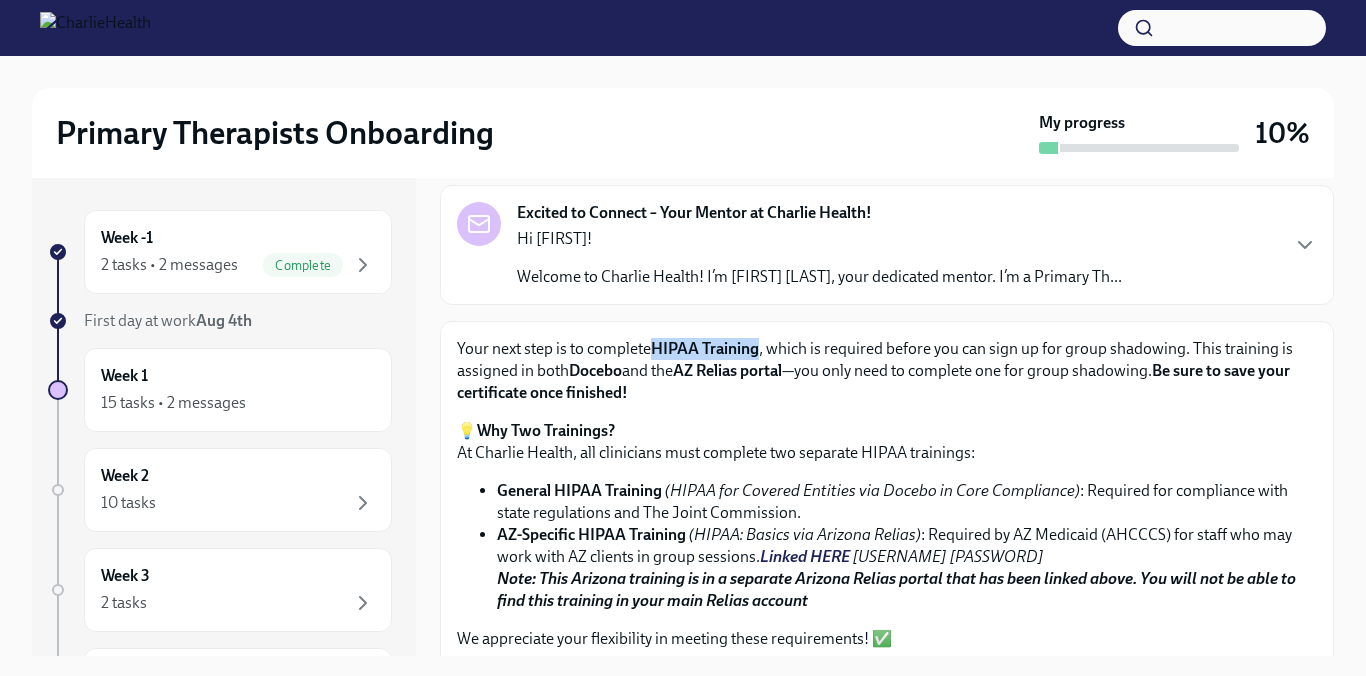drag, startPoint x: 656, startPoint y: 353, endPoint x: 759, endPoint y: 354, distance: 103.00485 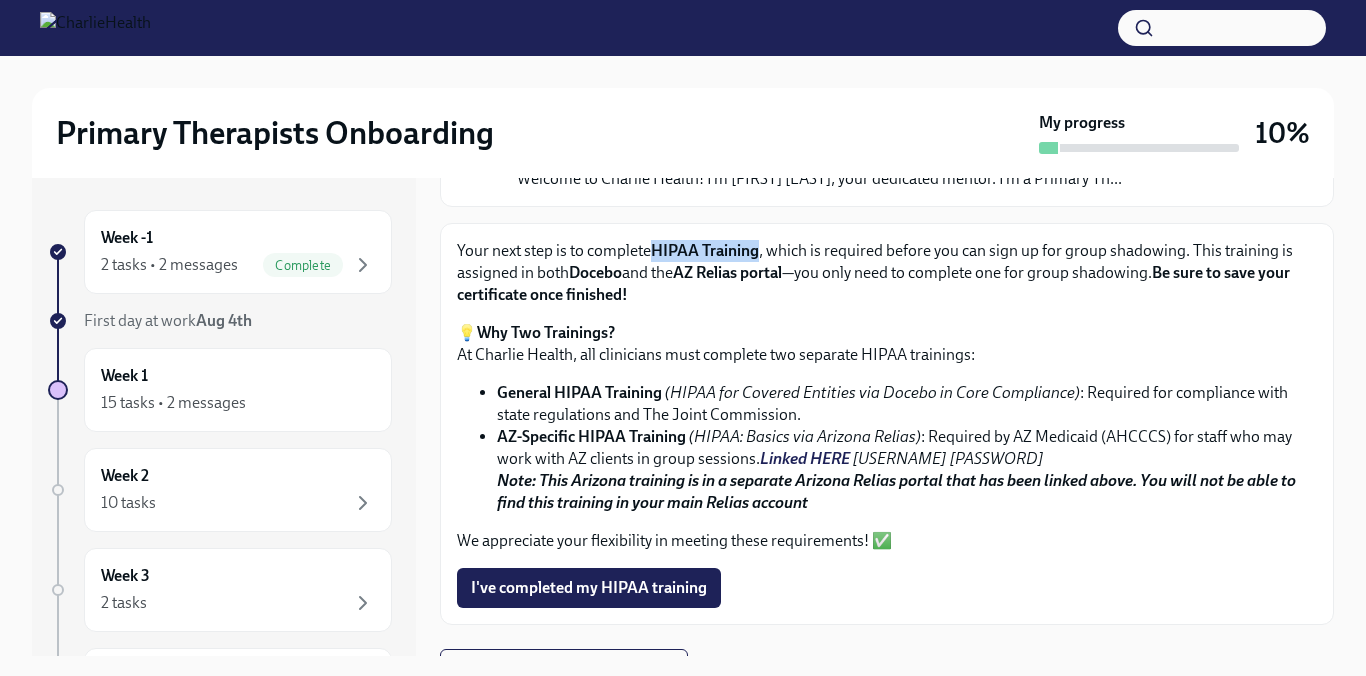 scroll, scrollTop: 242, scrollLeft: 0, axis: vertical 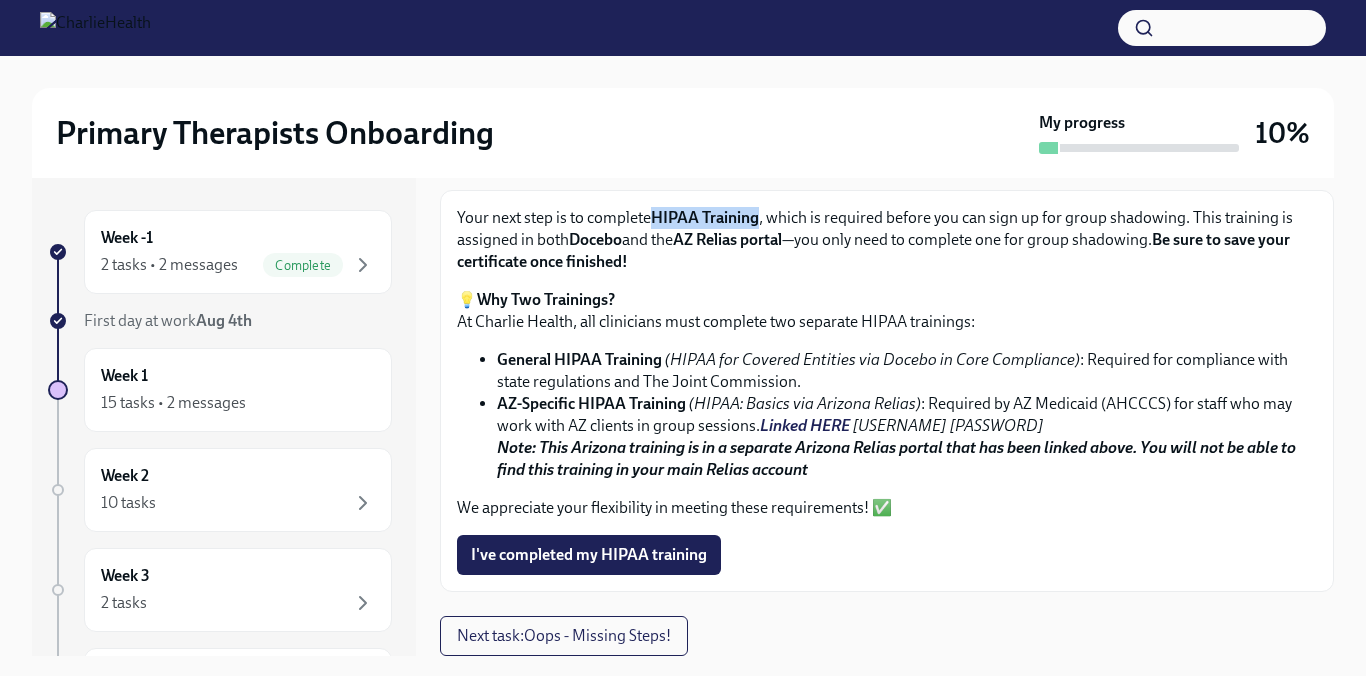 click on "Linked HERE" at bounding box center (805, 425) 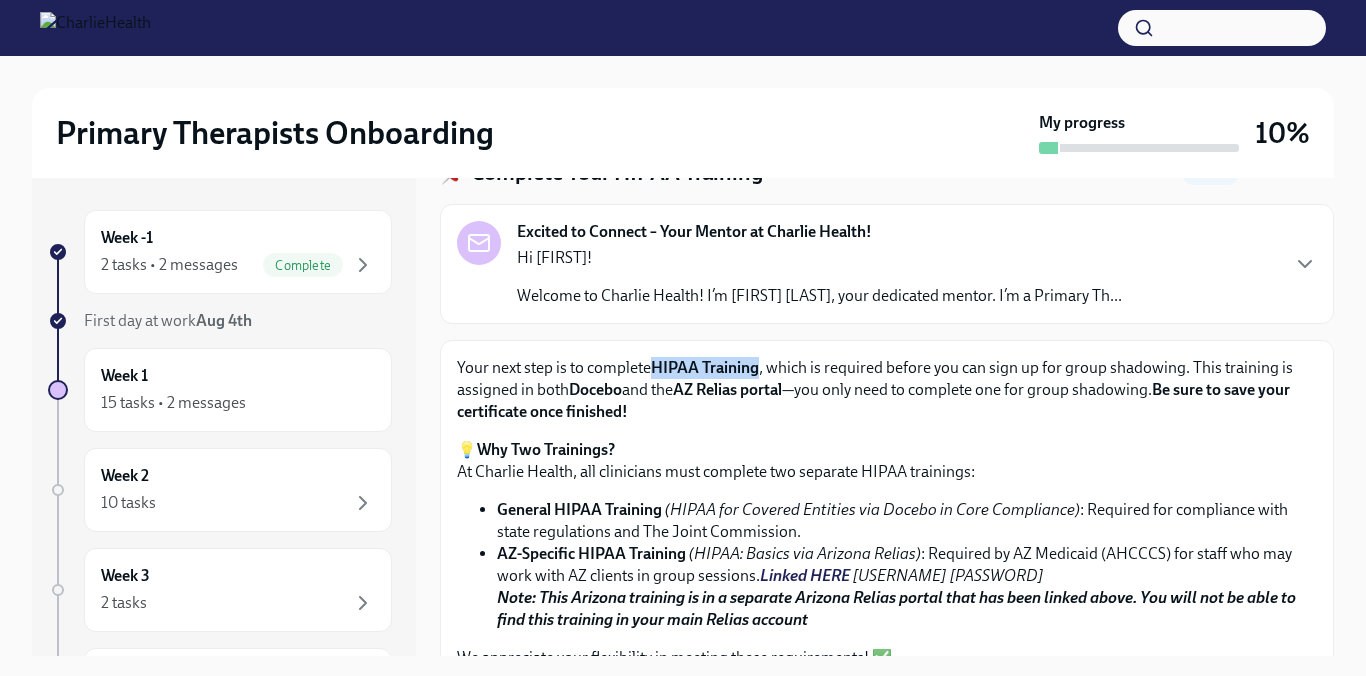 scroll, scrollTop: 76, scrollLeft: 0, axis: vertical 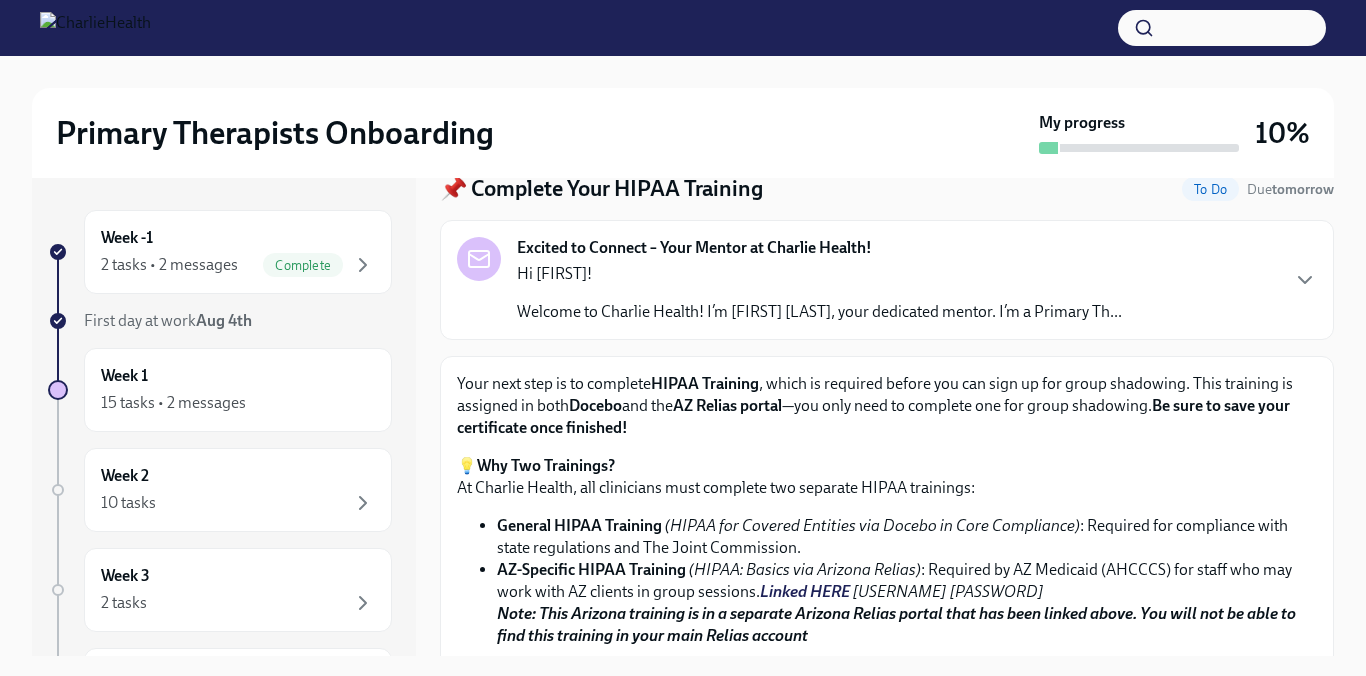 click on "Why Two Trainings?" at bounding box center [546, 465] 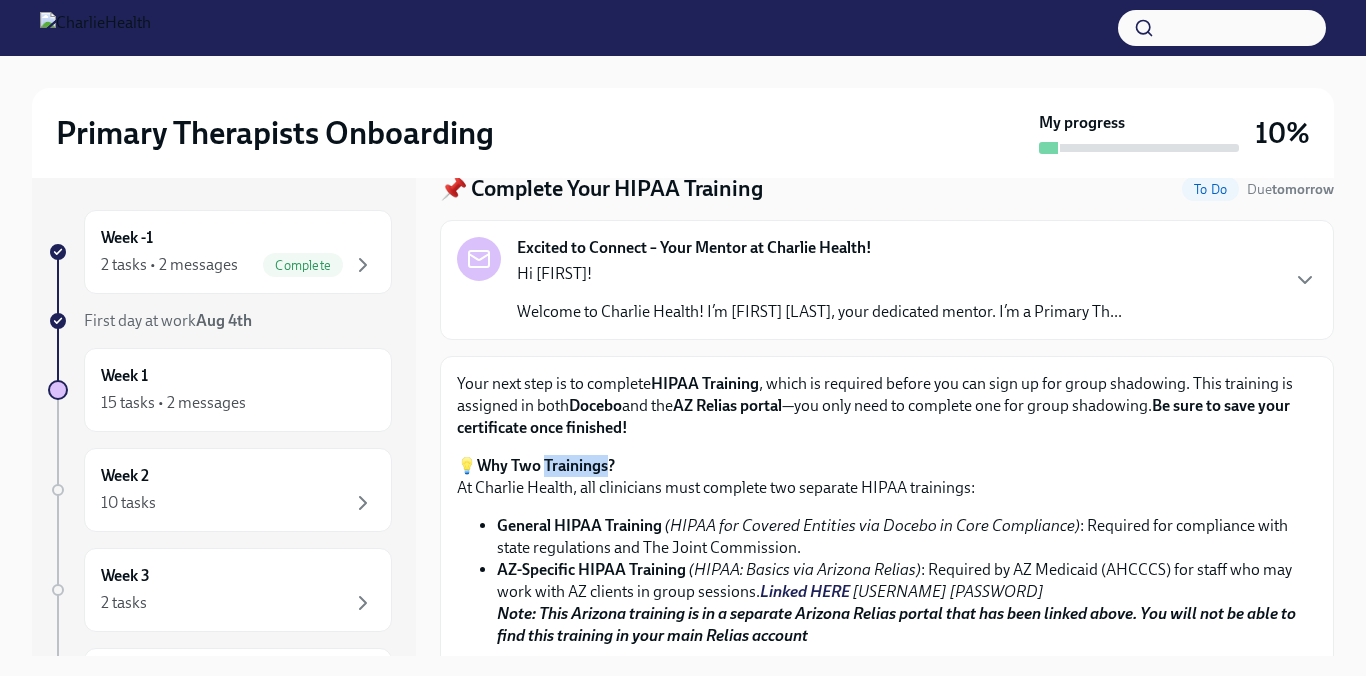 click on "Why Two Trainings?" at bounding box center (546, 465) 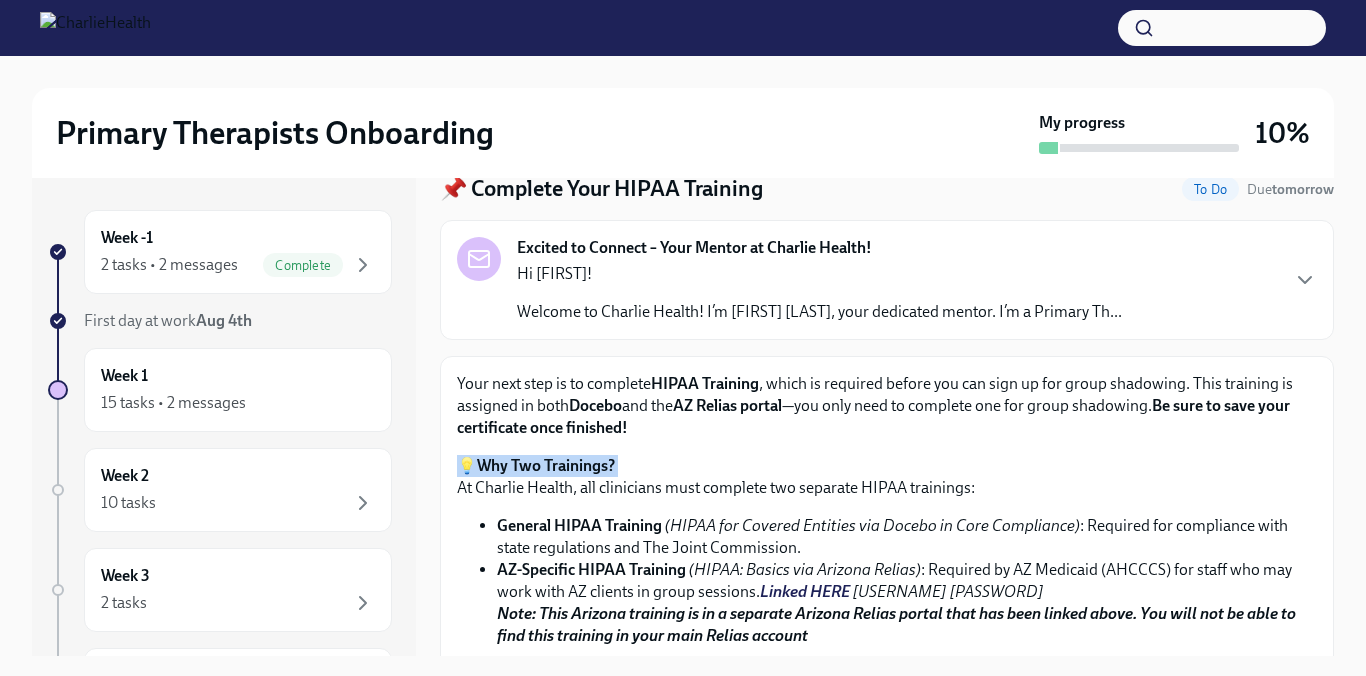 click on "Why Two Trainings?" at bounding box center [546, 465] 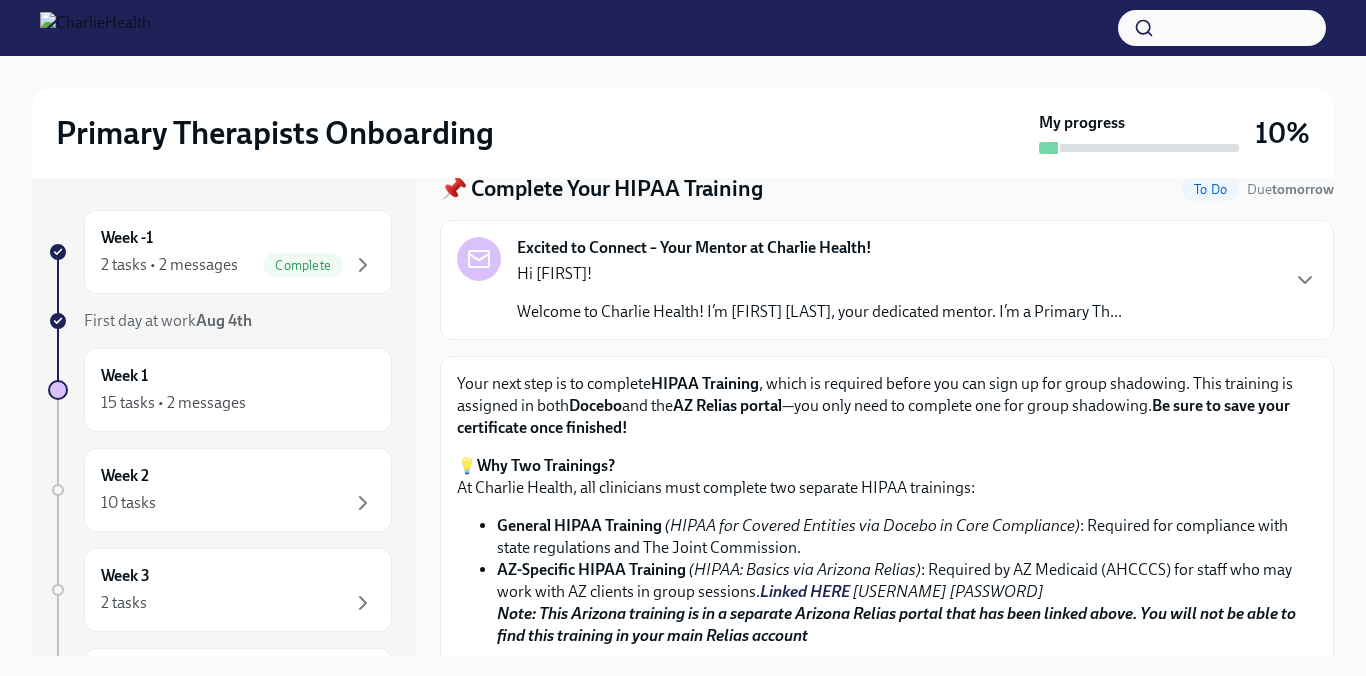 click on "(HIPAA for Covered Entities via Docebo in Core Compliance)" at bounding box center [872, 525] 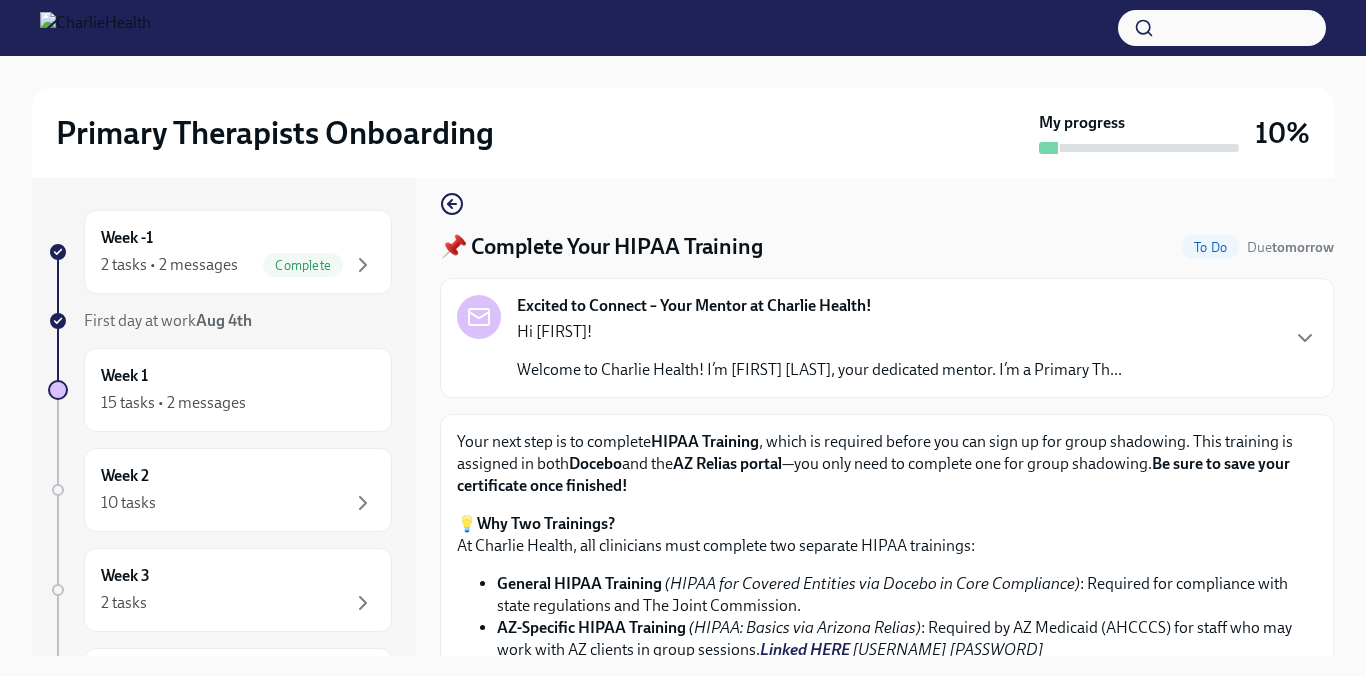 scroll, scrollTop: 0, scrollLeft: 0, axis: both 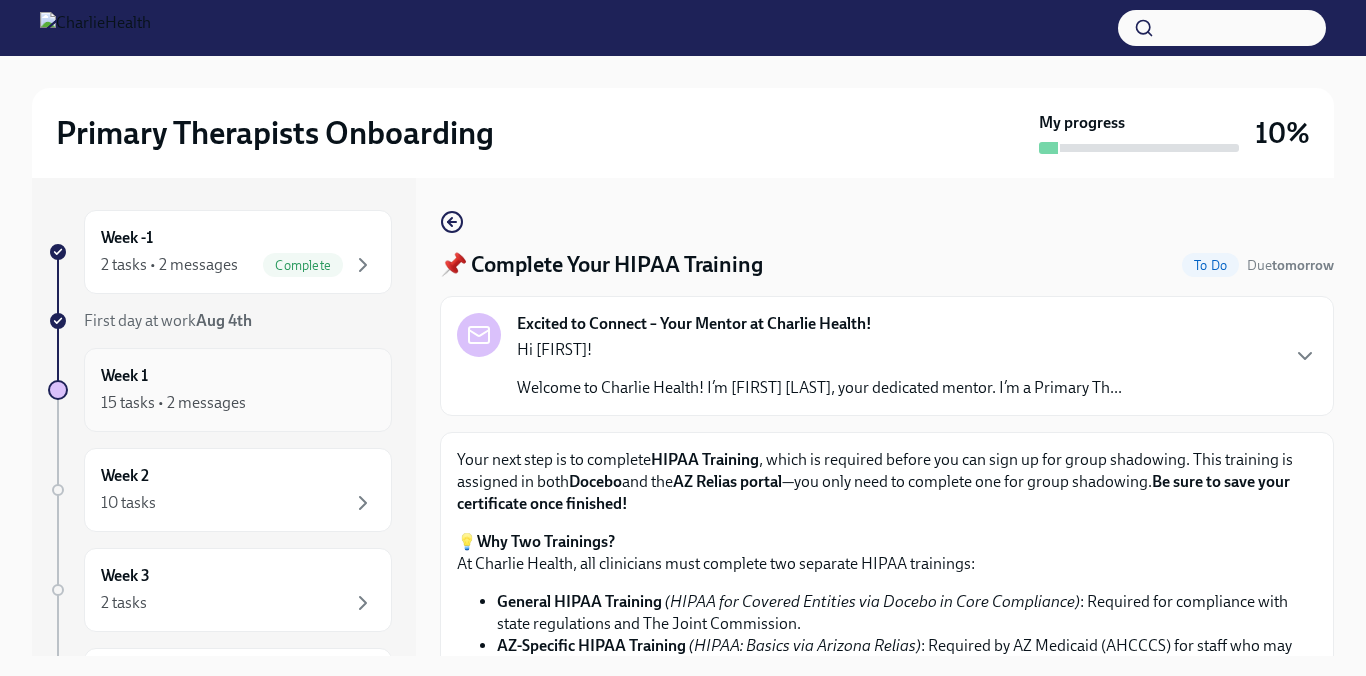 click on "Week 1 15 tasks • 2 messages" at bounding box center (238, 390) 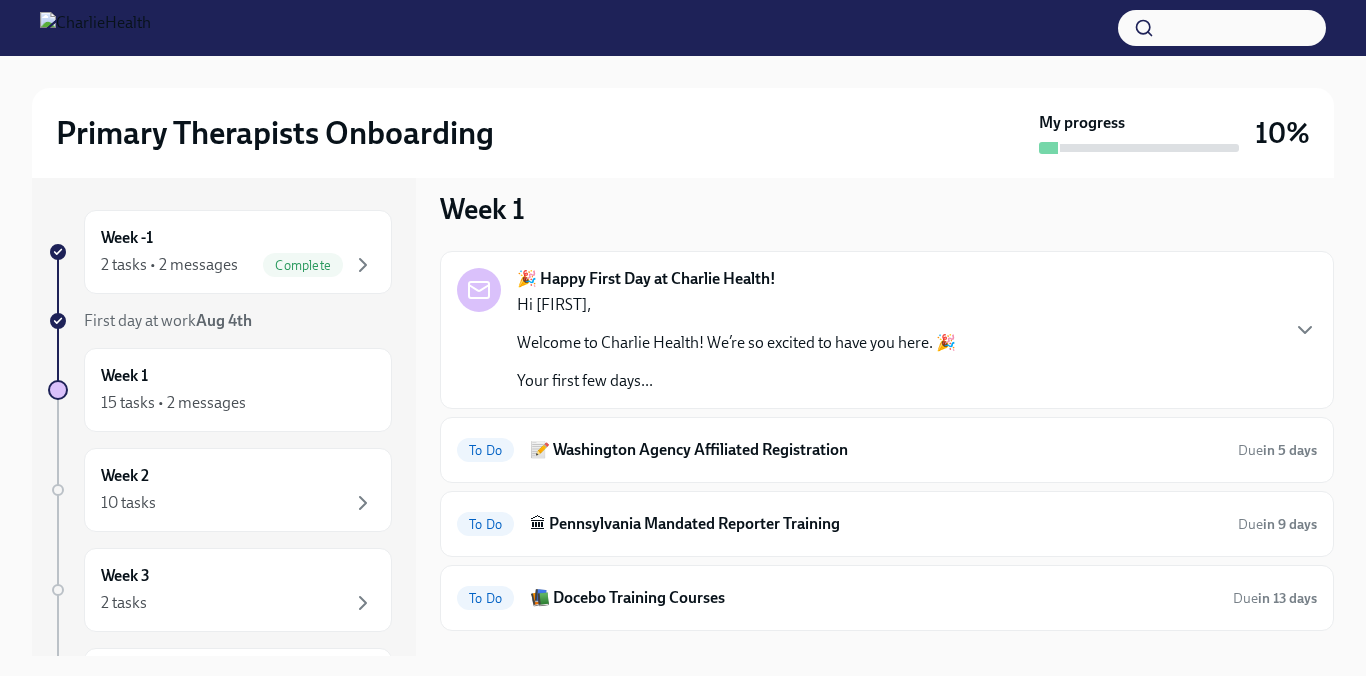 scroll, scrollTop: 0, scrollLeft: 0, axis: both 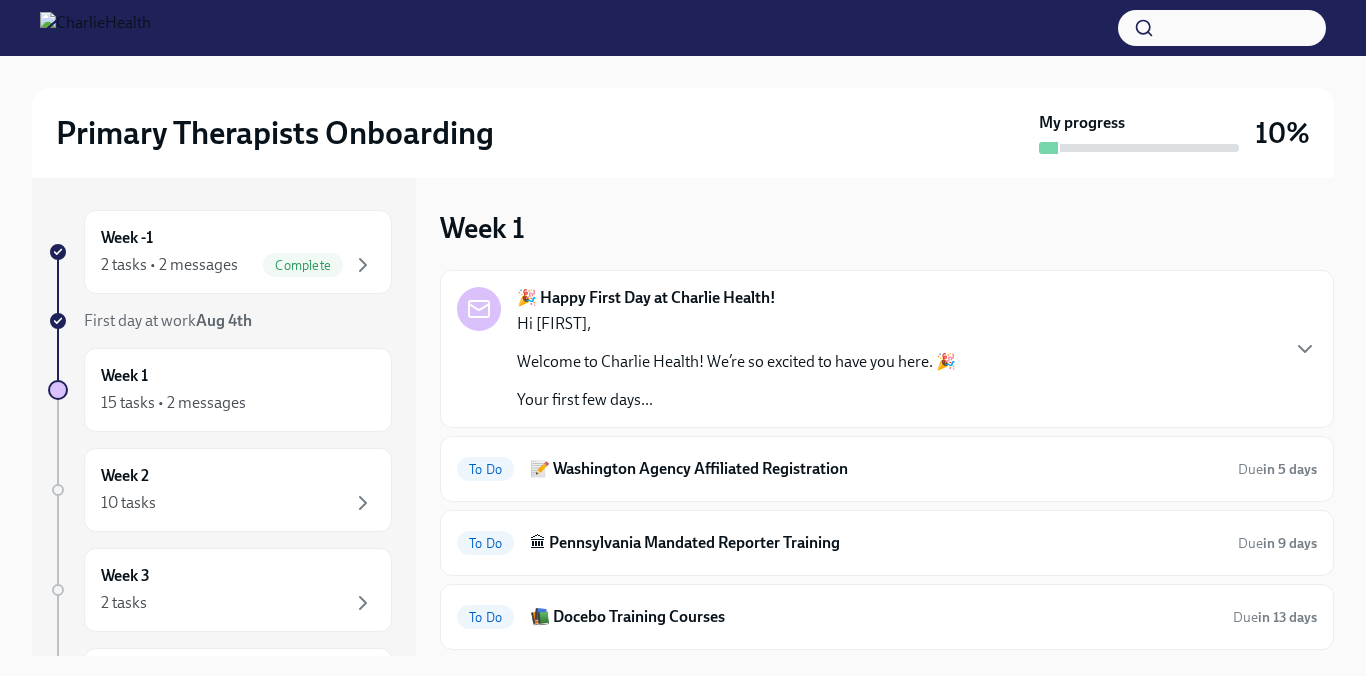 click on "Hi [FIRST],
Welcome to Charlie Health! We’re so excited to have you here. 🎉
Your first few days..." at bounding box center [736, 362] 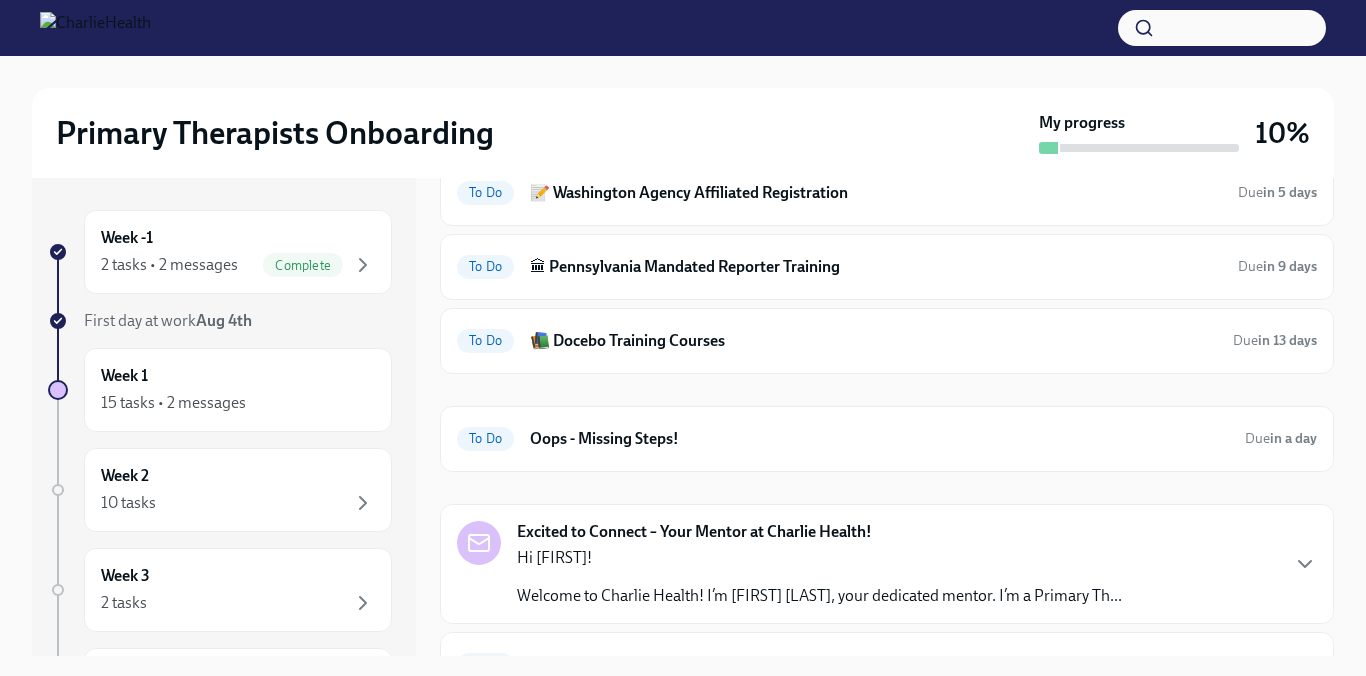 scroll, scrollTop: 1455, scrollLeft: 0, axis: vertical 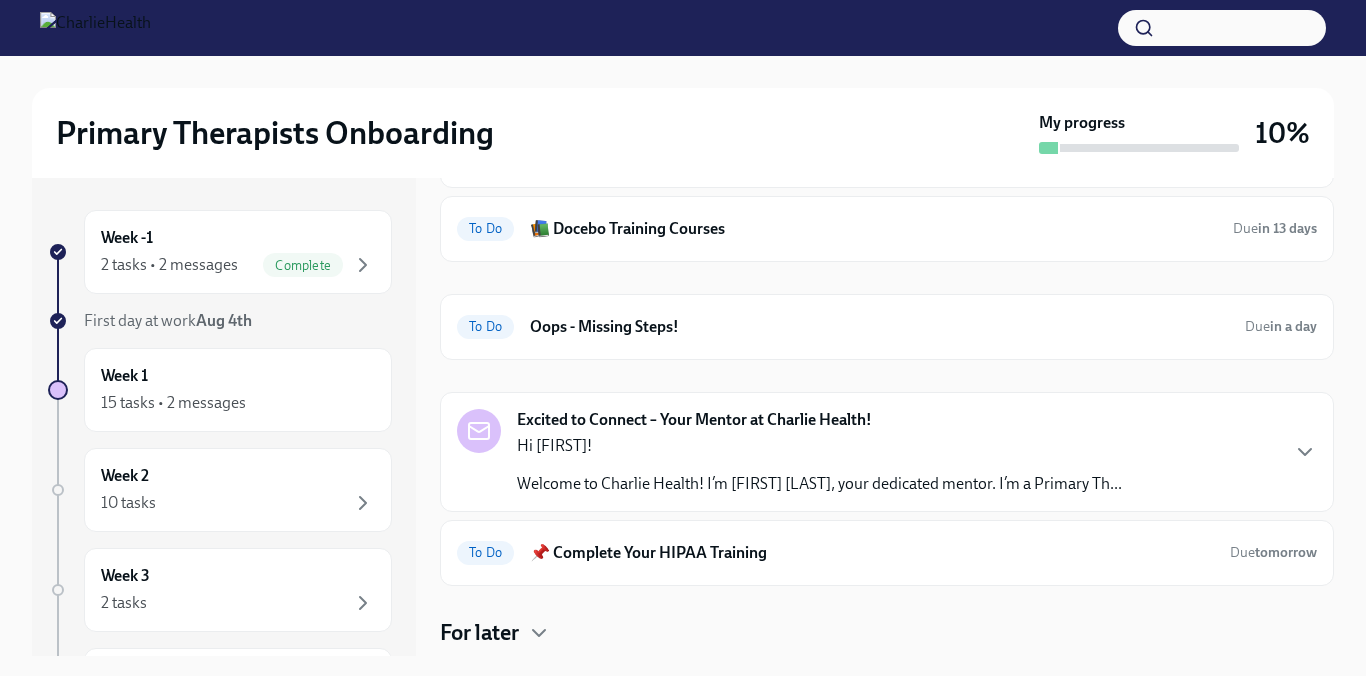 click on "📝 Washington Agency Affiliated Registration" at bounding box center [876, 81] 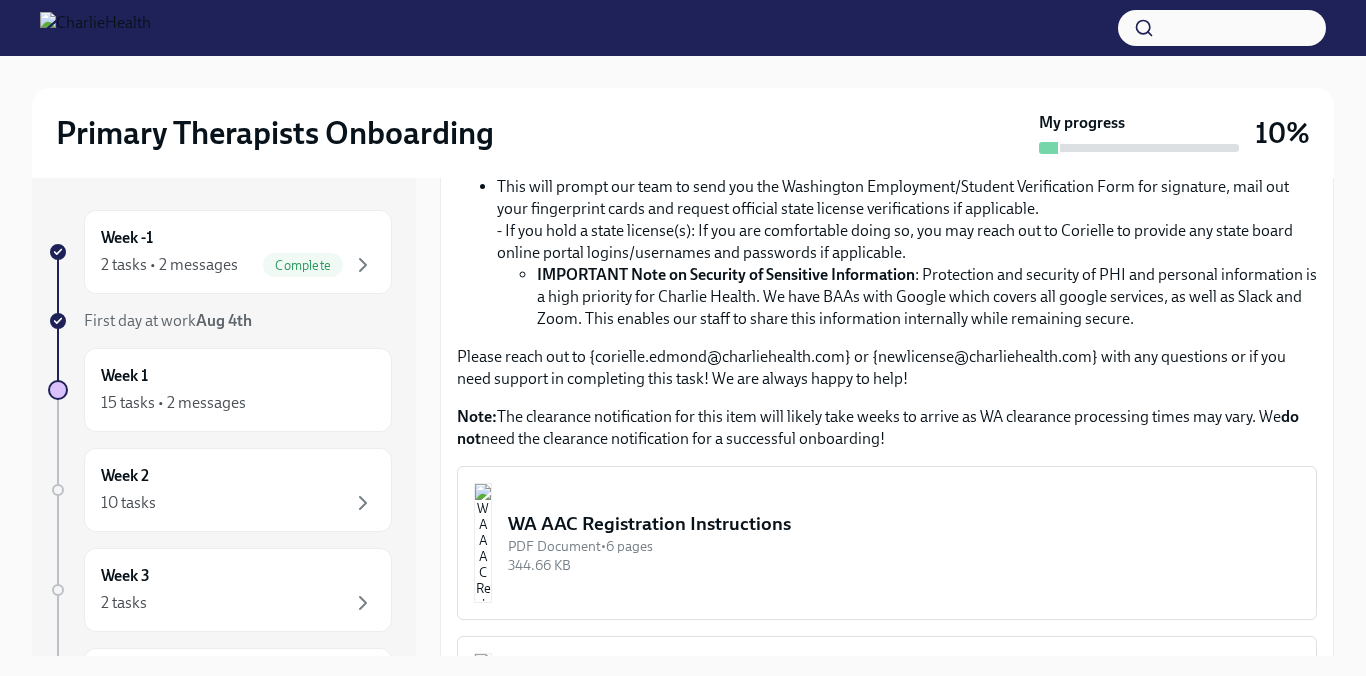scroll, scrollTop: 704, scrollLeft: 0, axis: vertical 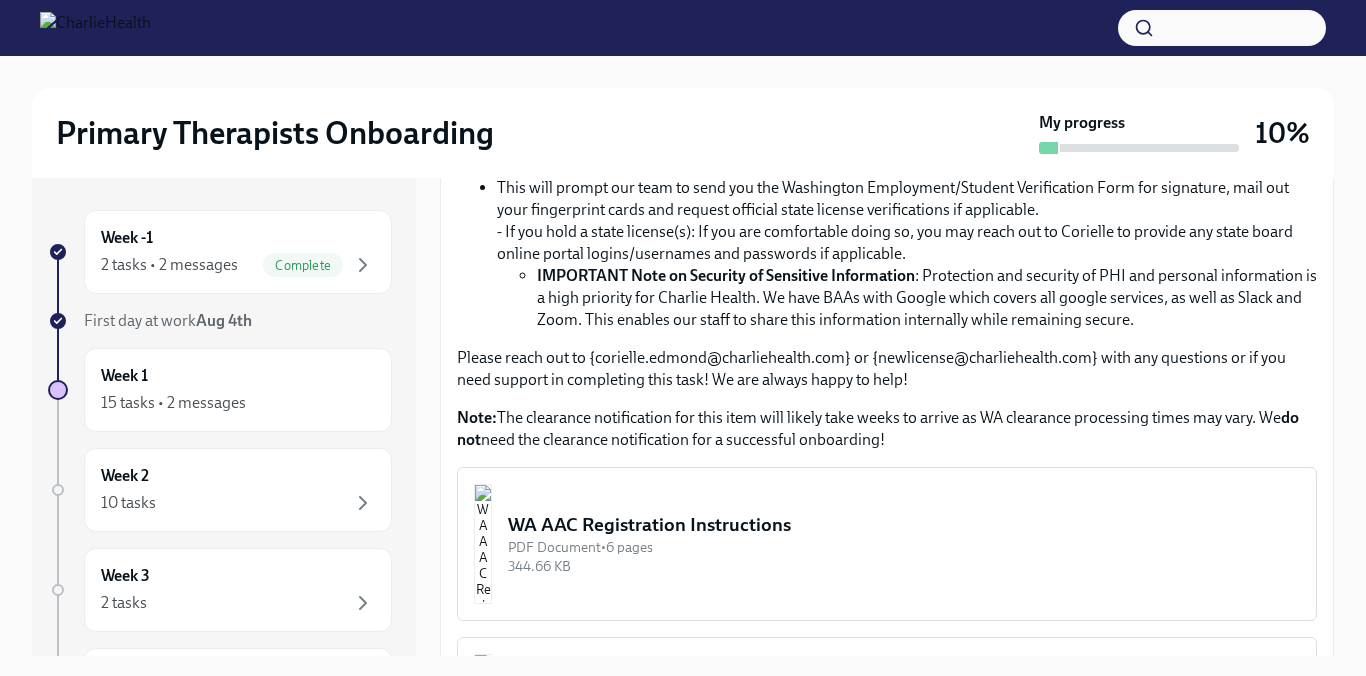 click on "WA AAC Registration Instructions" at bounding box center (904, 525) 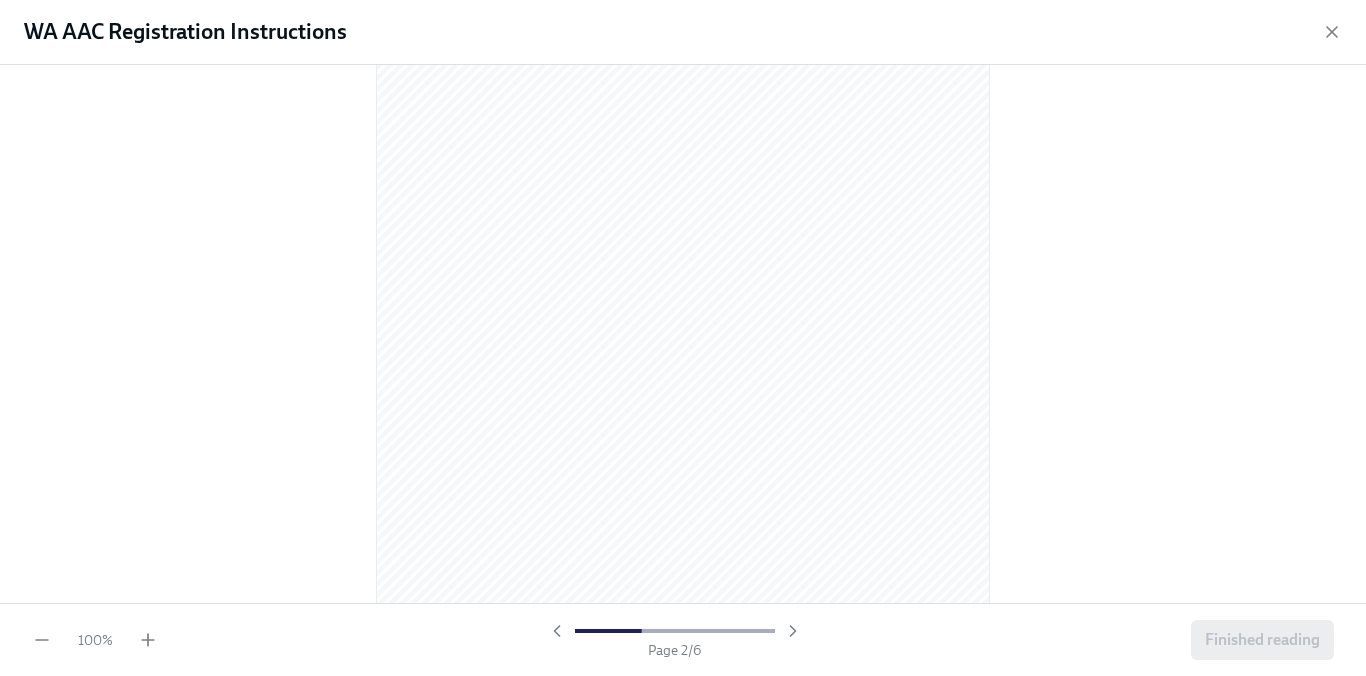 scroll, scrollTop: 1033, scrollLeft: 0, axis: vertical 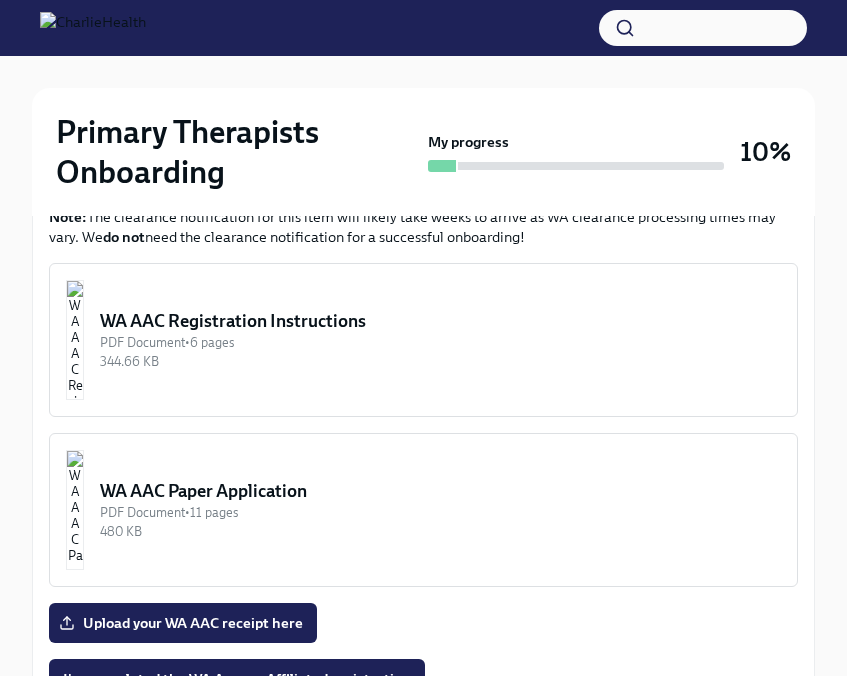 click on "344.66 KB" at bounding box center [440, 361] 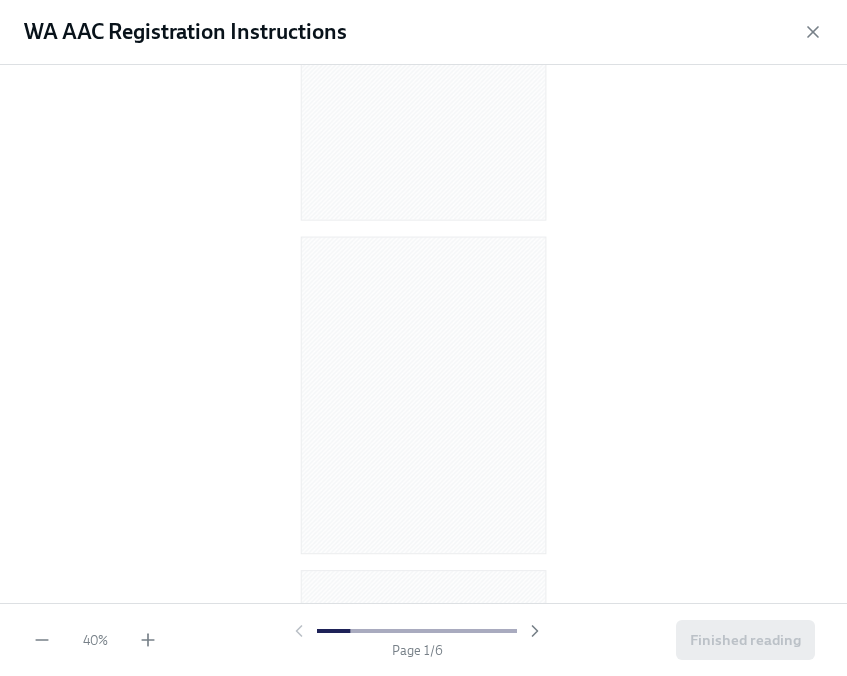 scroll, scrollTop: 196, scrollLeft: 0, axis: vertical 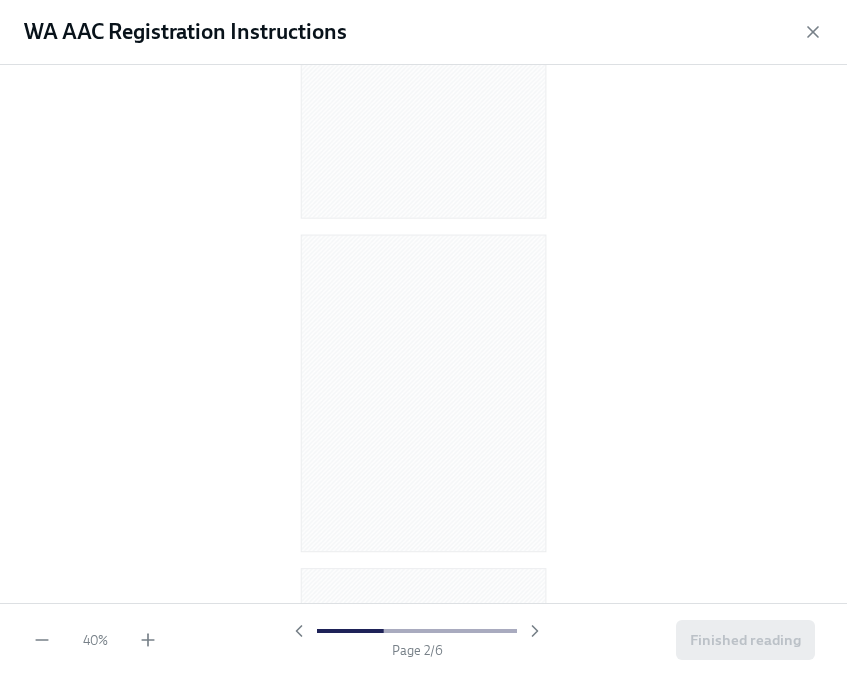 click on "40 % Page   2 / 6 Finished reading" at bounding box center (423, 639) 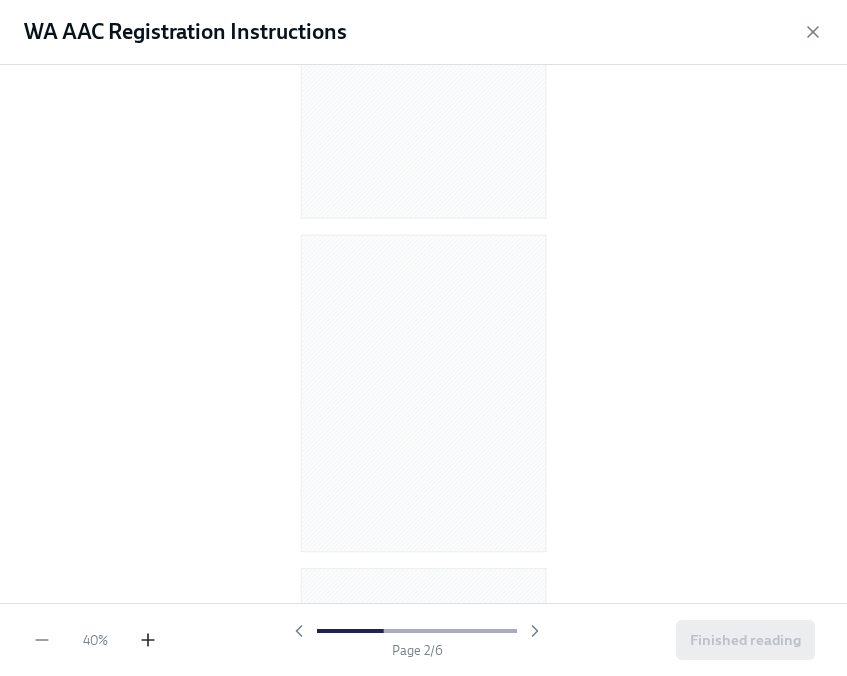 click 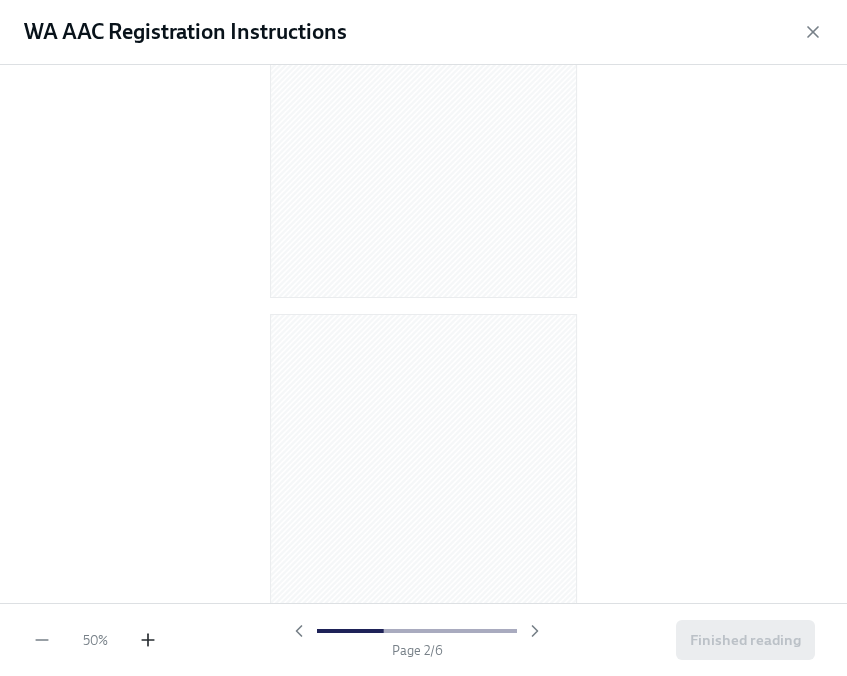 click 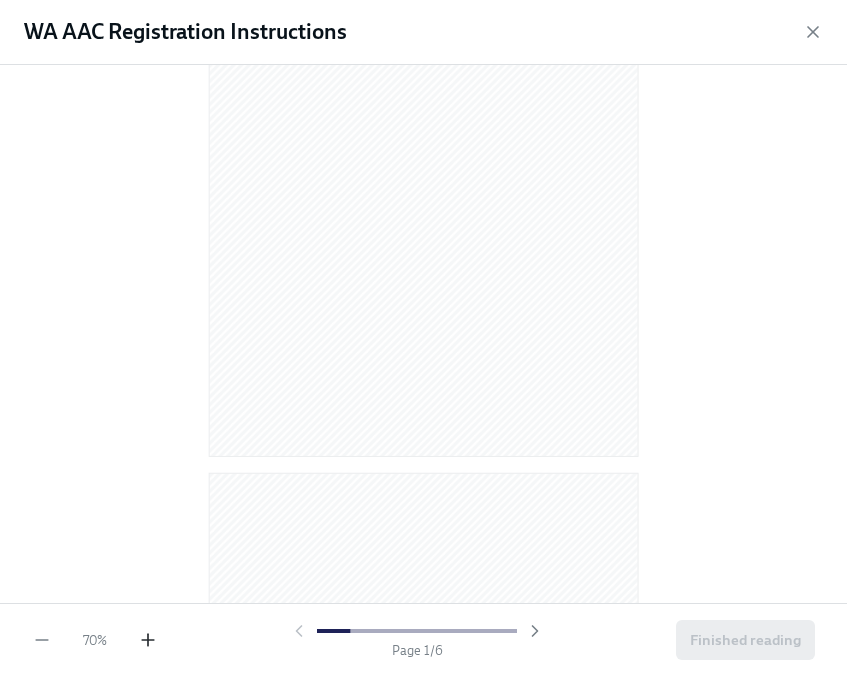 click 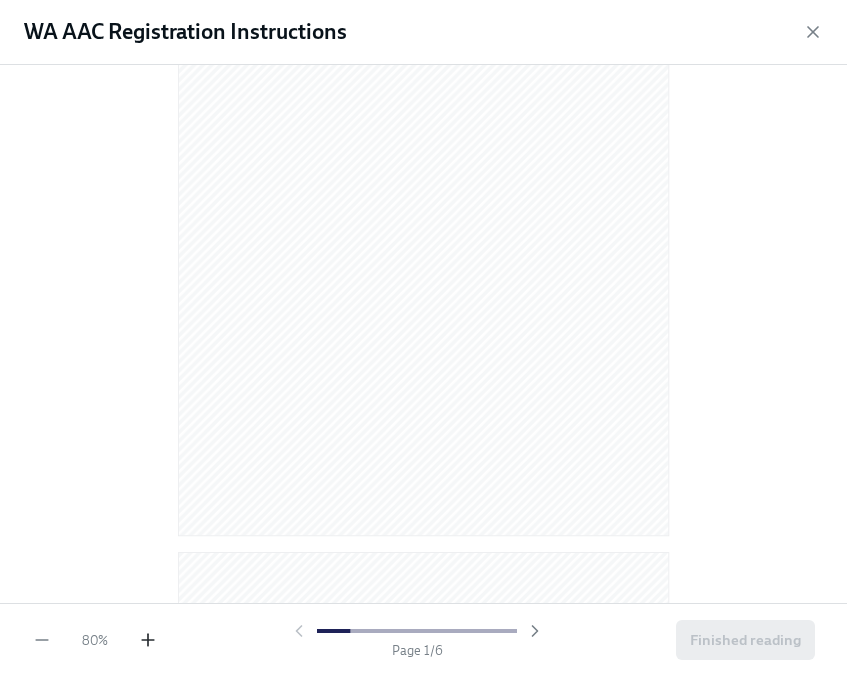 click 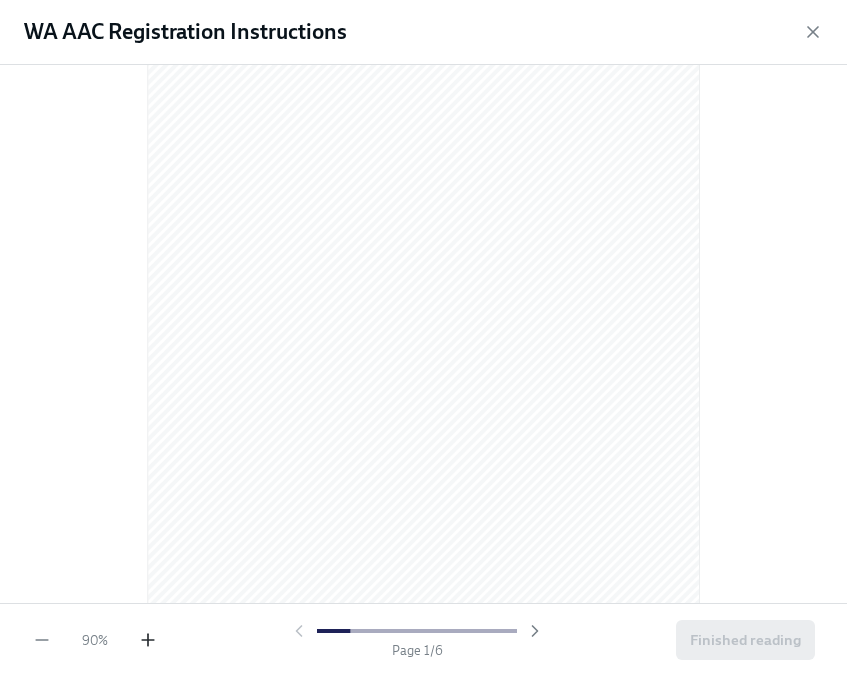 click 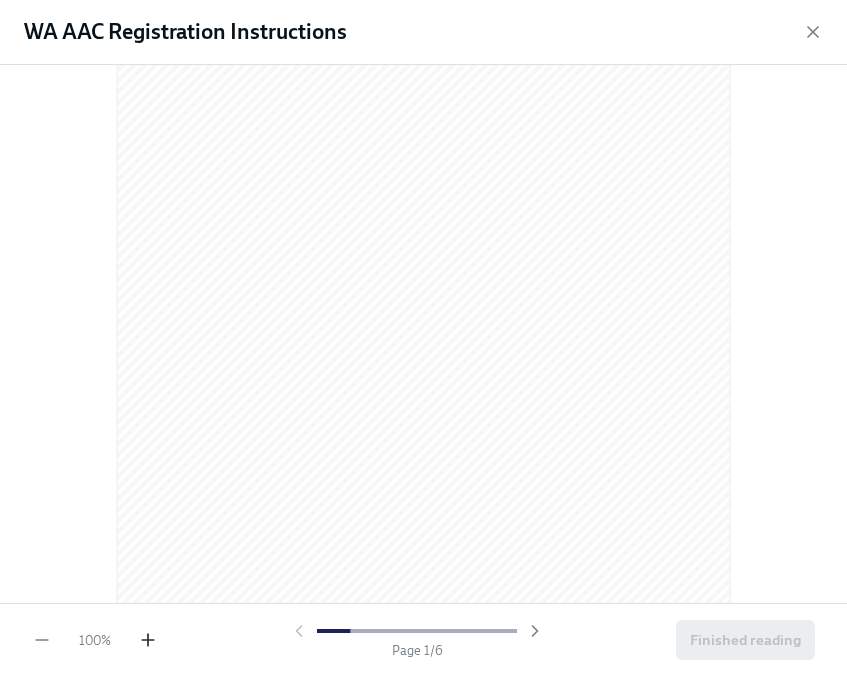 click 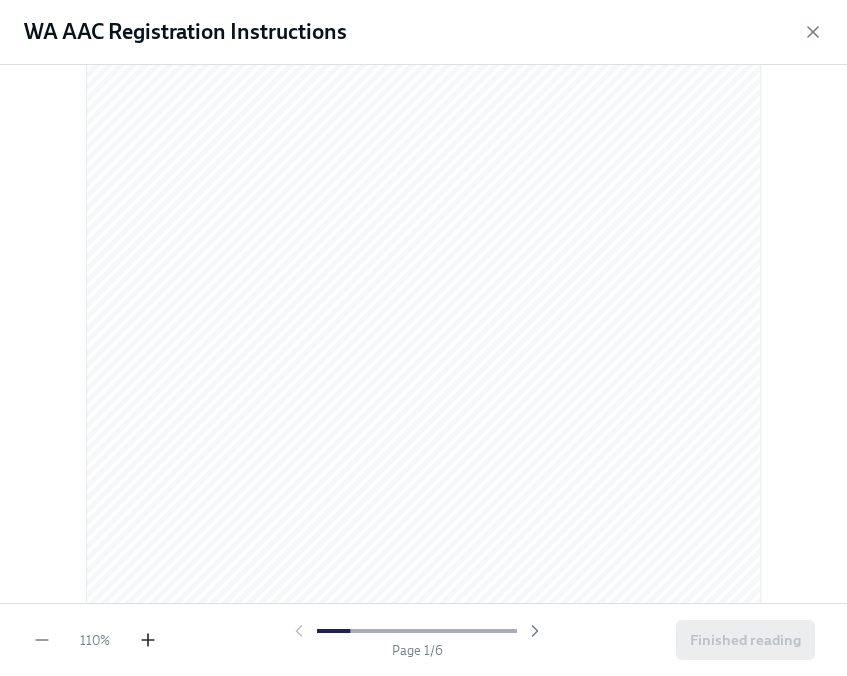 click 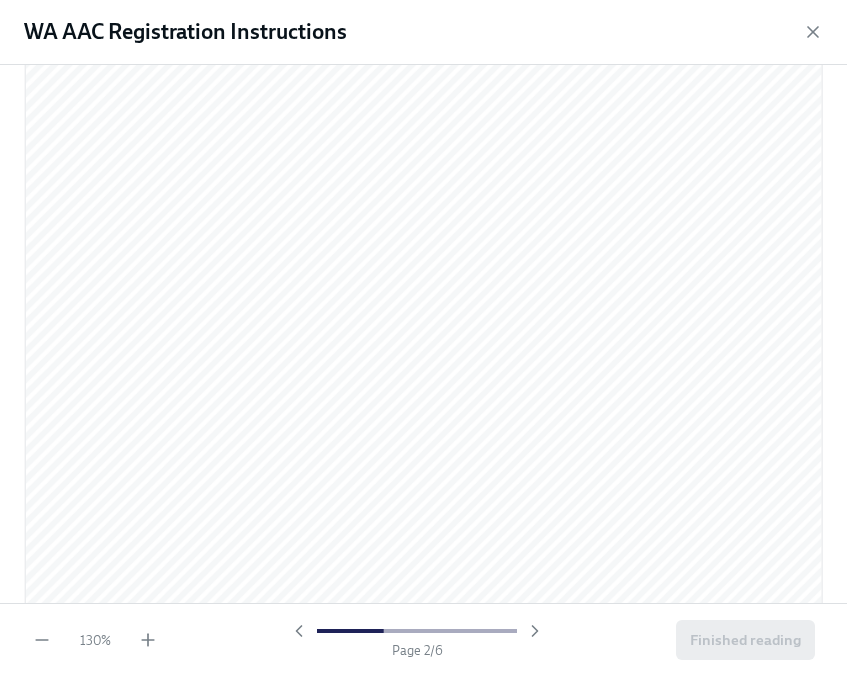 scroll, scrollTop: 1401, scrollLeft: 0, axis: vertical 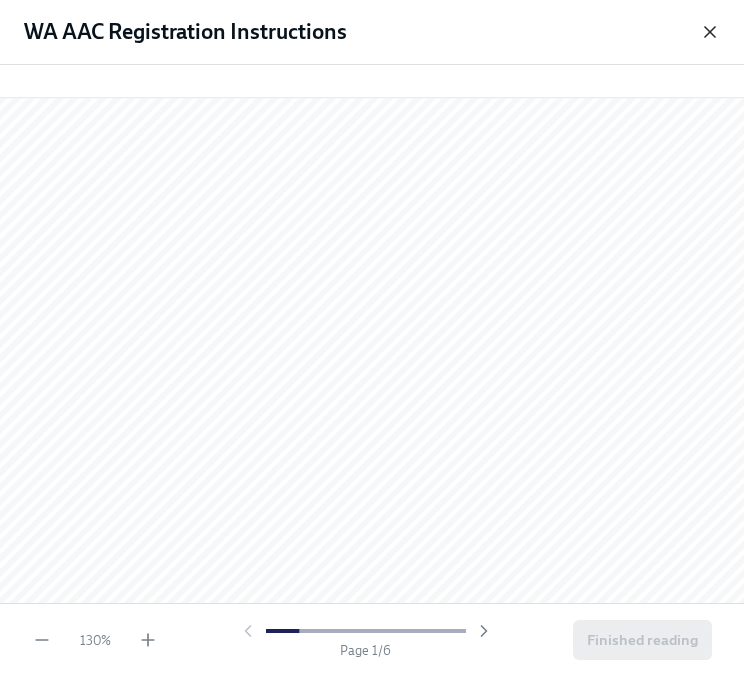 click 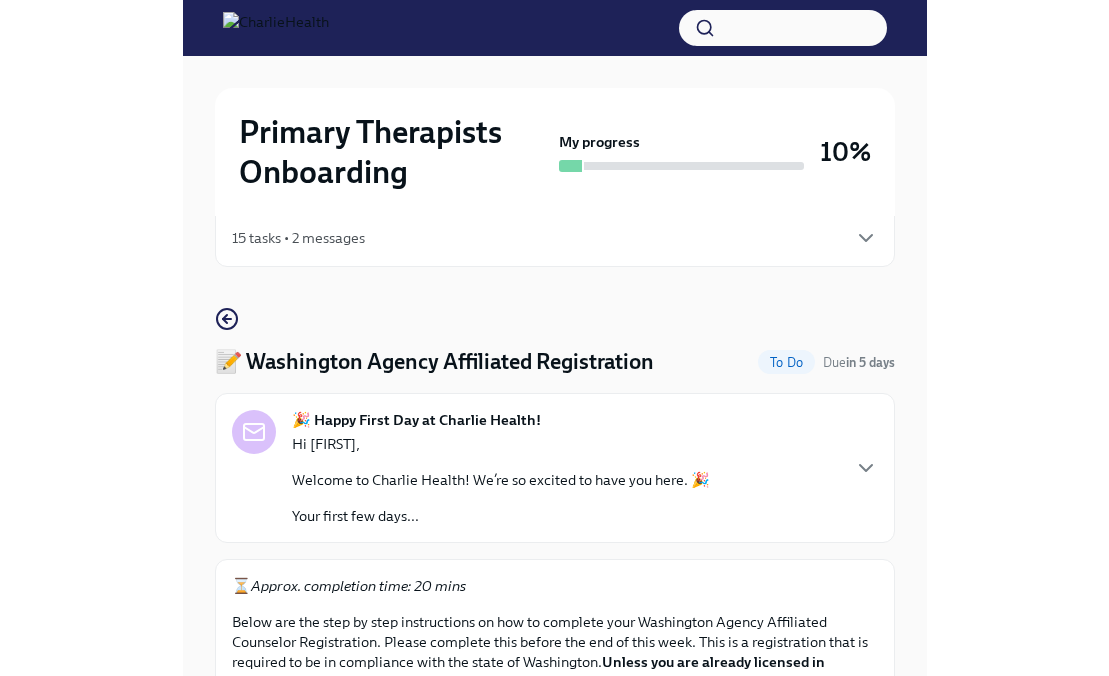 scroll, scrollTop: 25, scrollLeft: 0, axis: vertical 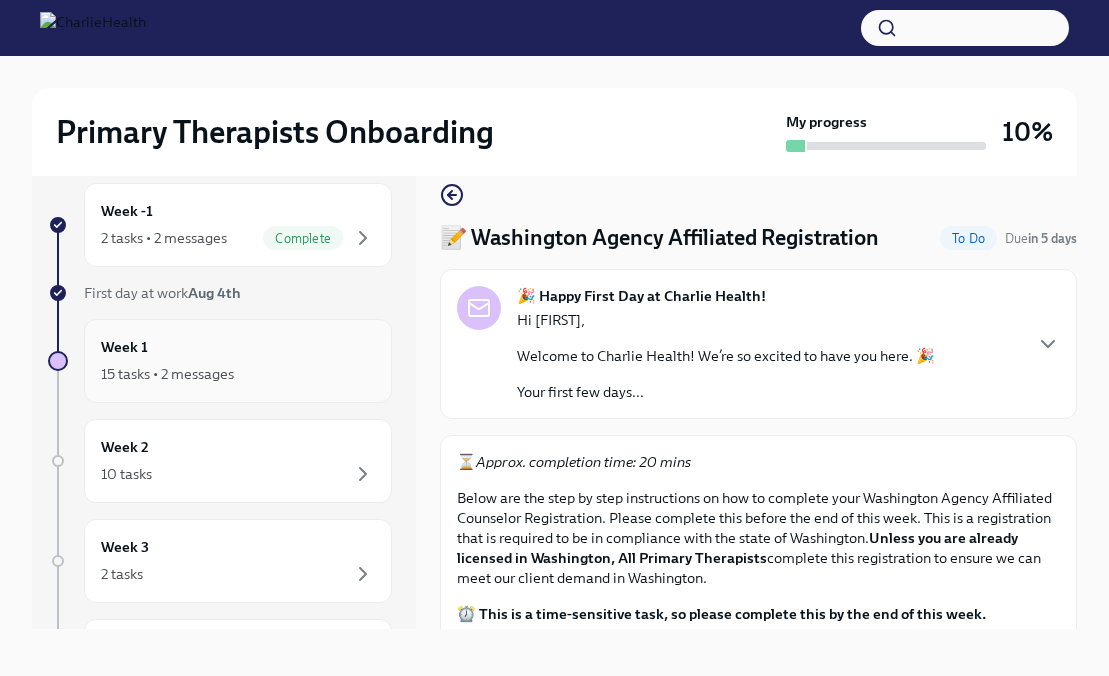 click on "Week 1 15 tasks • 2 messages" at bounding box center [238, 361] 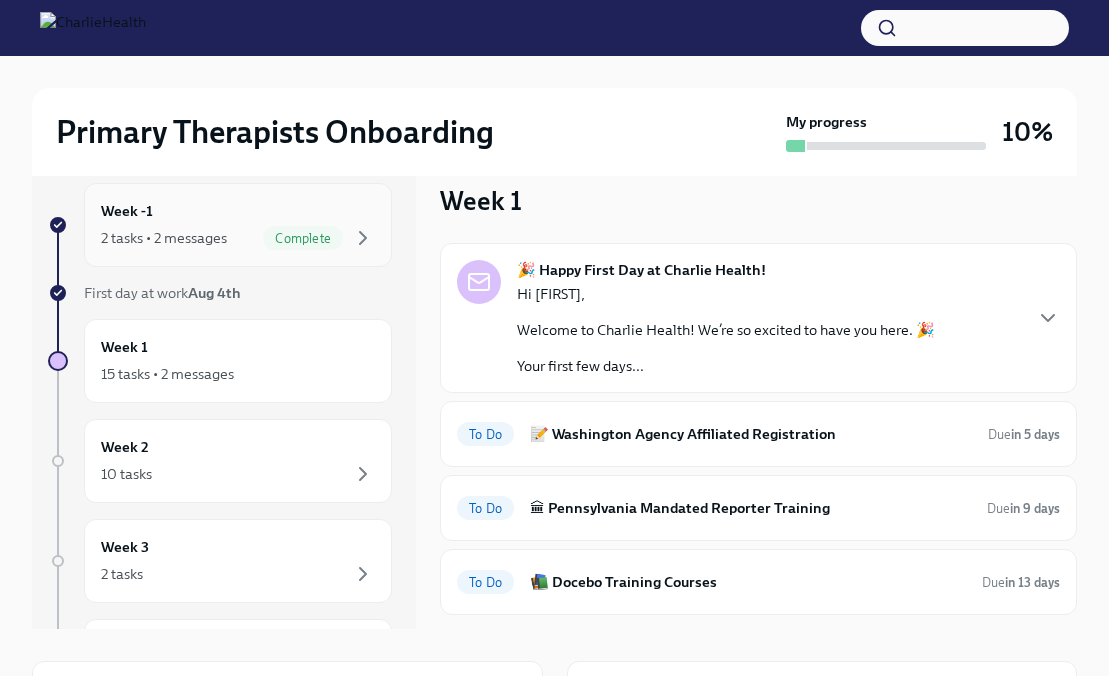 click on "2 tasks • 2 messages Complete" at bounding box center (238, 238) 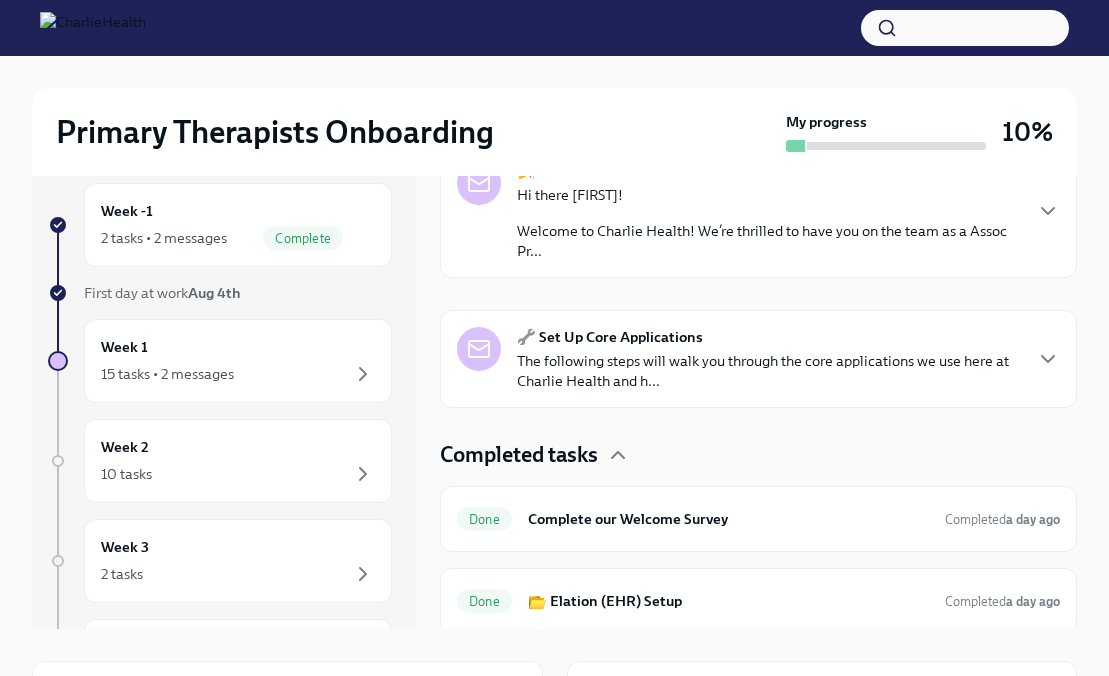 scroll, scrollTop: 337, scrollLeft: 0, axis: vertical 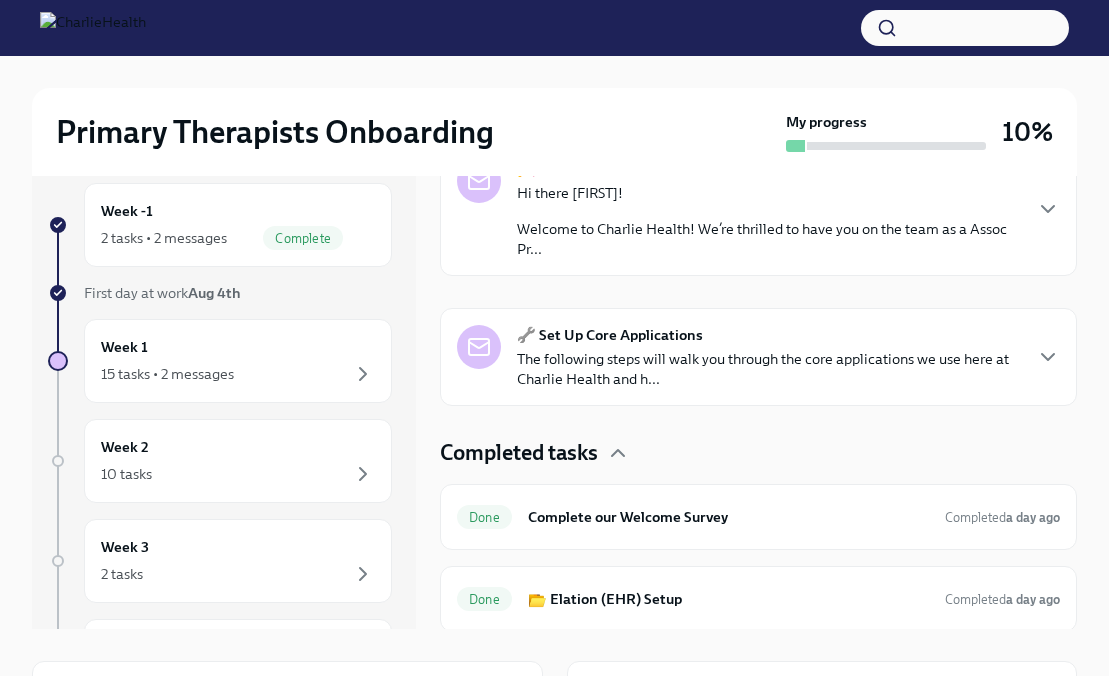 click on "The following steps will walk you through the core applications we use here at Charlie Health  and h..." at bounding box center (768, 369) 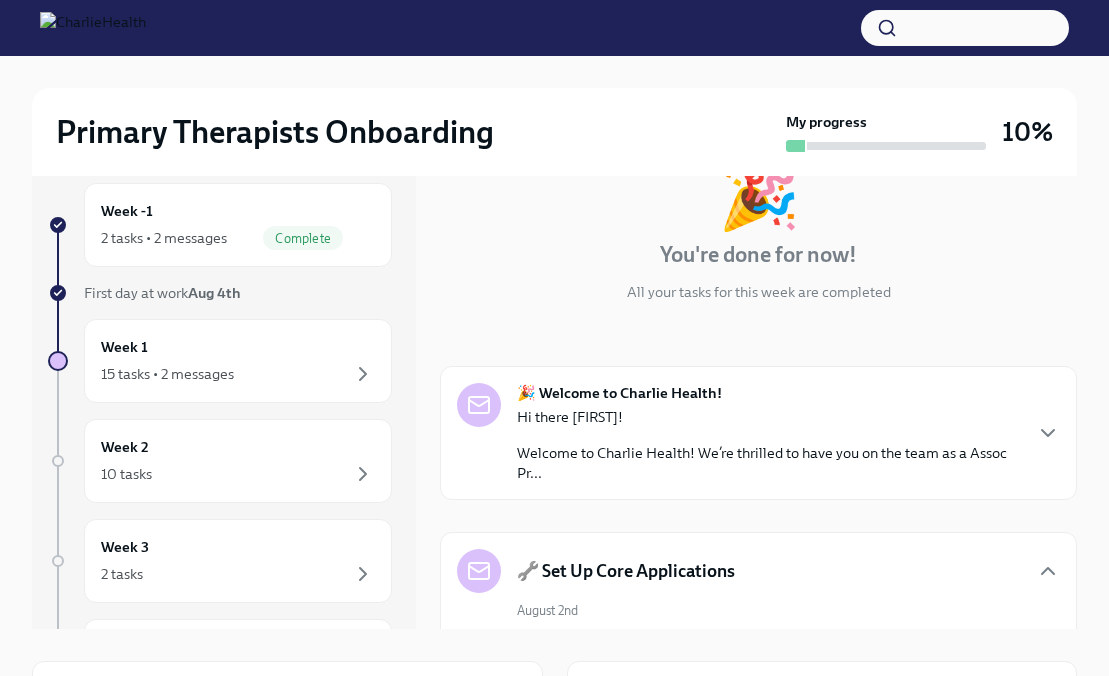 scroll, scrollTop: 132, scrollLeft: 0, axis: vertical 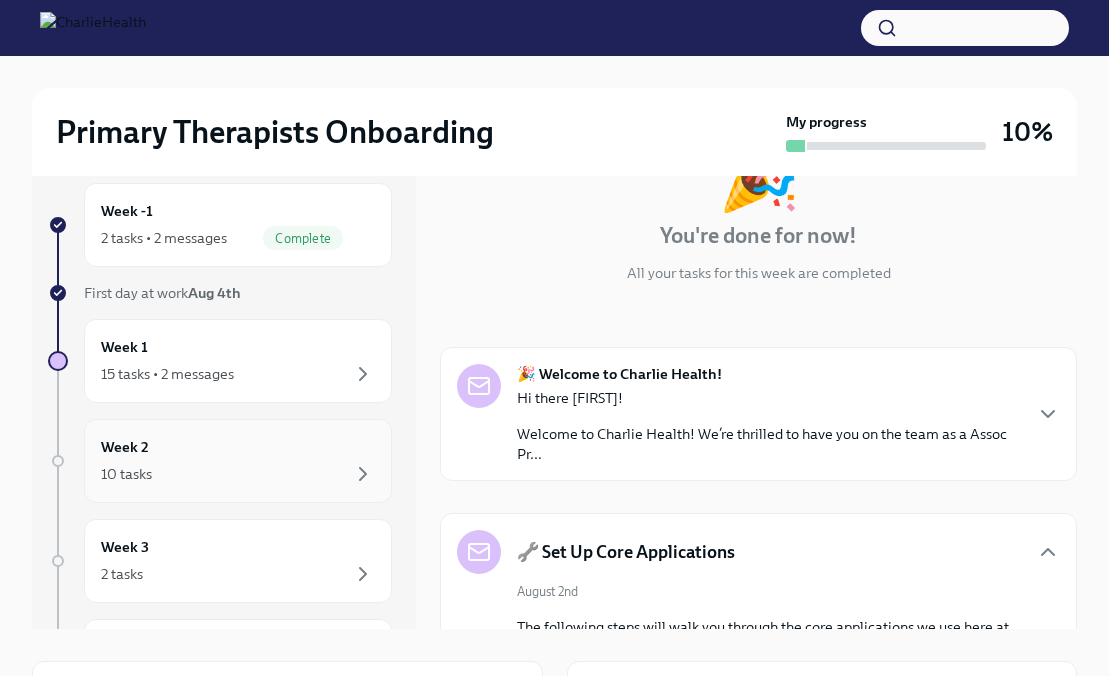 click on "Week 2 10 tasks" at bounding box center (238, 461) 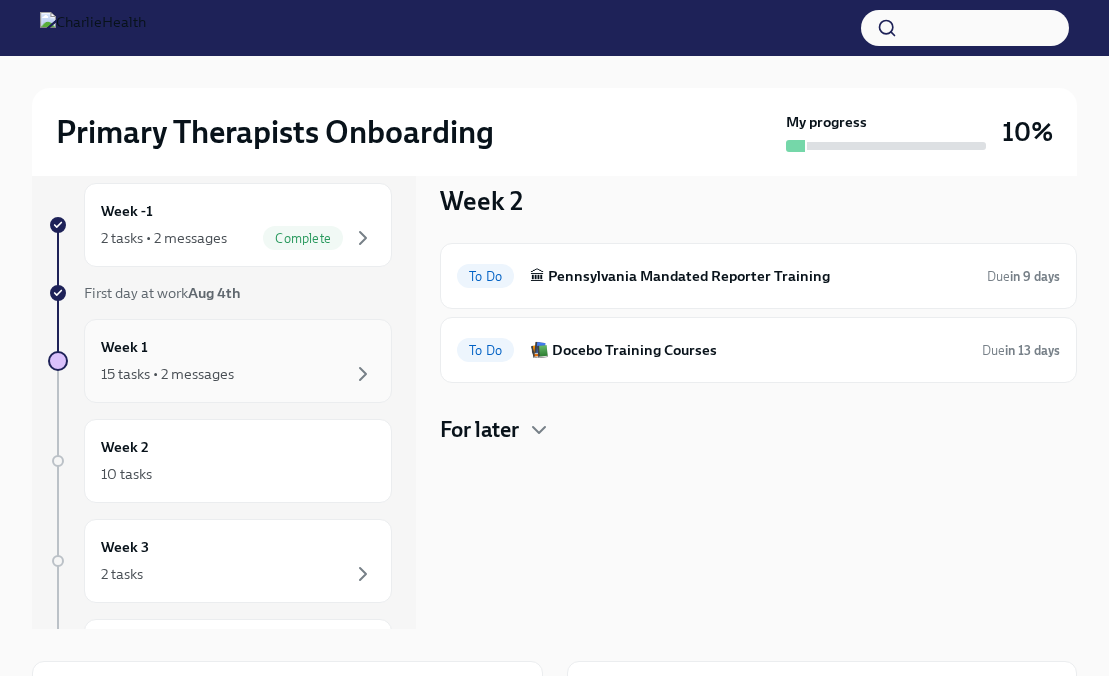 click on "Week 1 15 tasks • 2 messages" at bounding box center [238, 361] 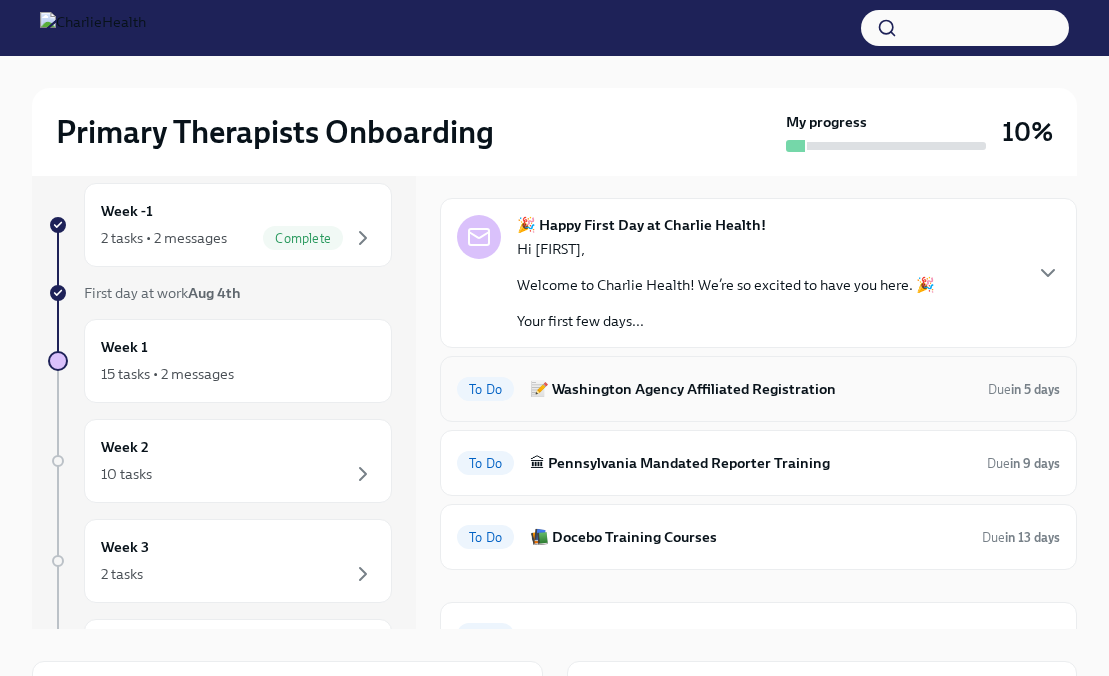 scroll, scrollTop: 47, scrollLeft: 0, axis: vertical 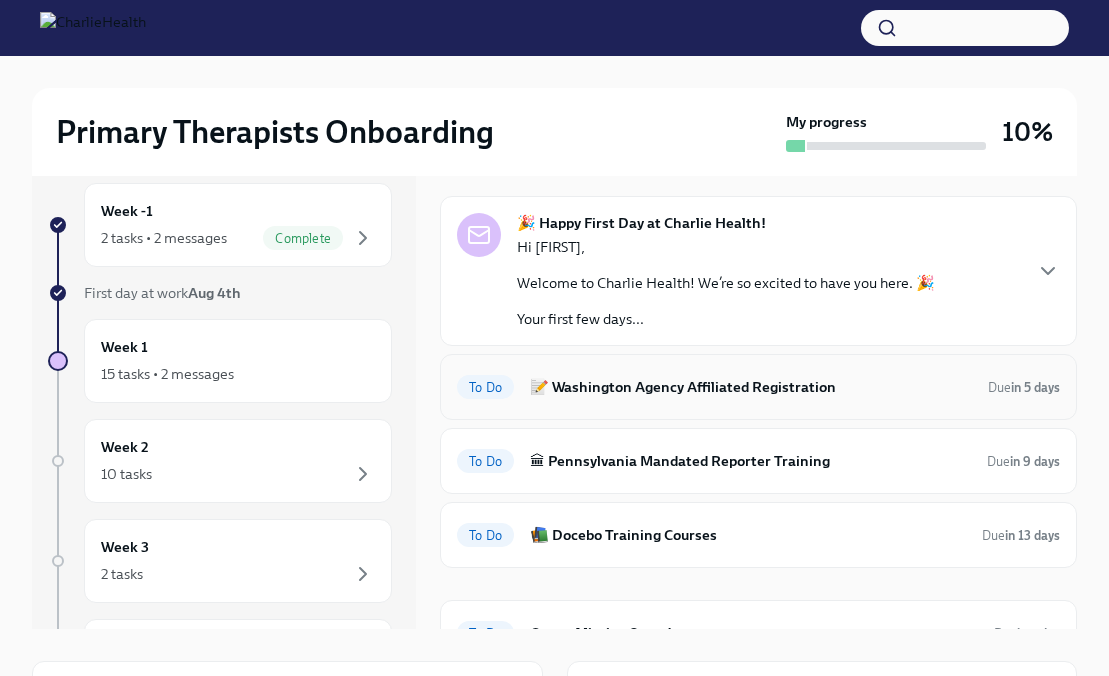 click on "📝 Washington Agency Affiliated Registration" at bounding box center [751, 387] 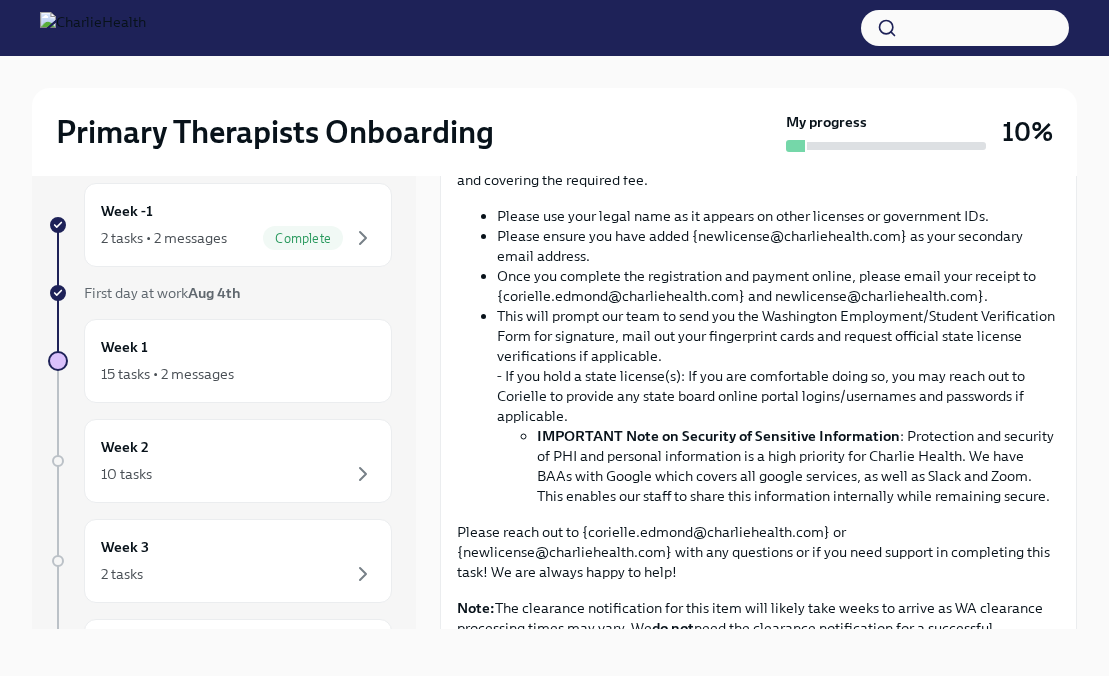 scroll, scrollTop: 601, scrollLeft: 0, axis: vertical 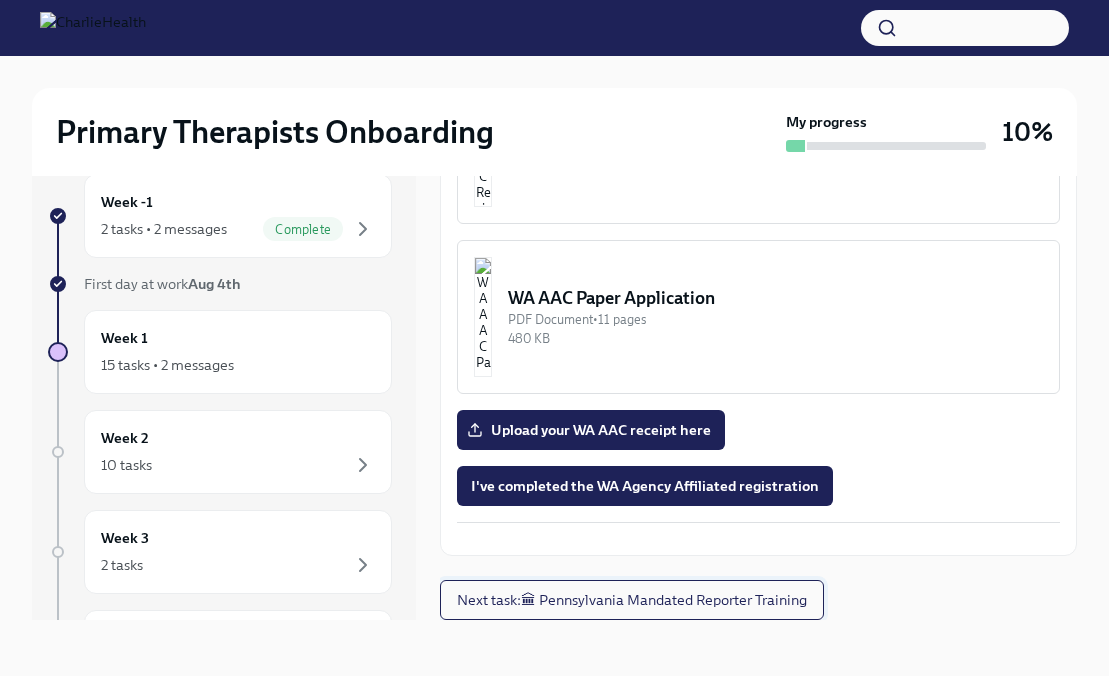 click on "Next task :  🏛 [STATE] Mandated Reporter Training" at bounding box center (632, 600) 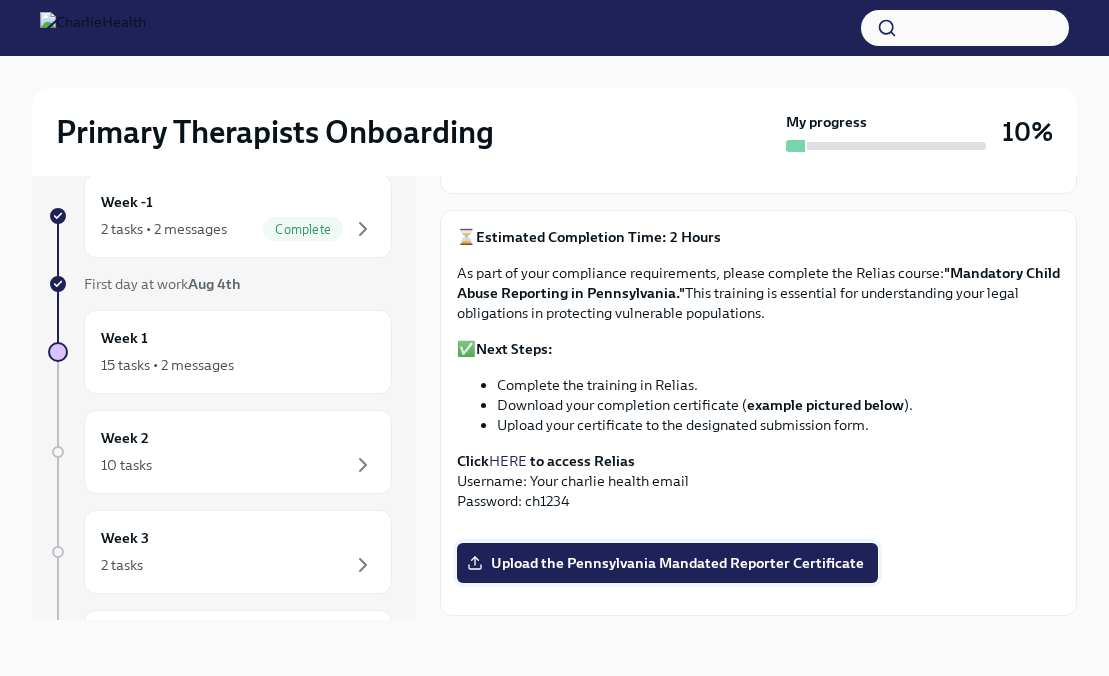 scroll, scrollTop: 149, scrollLeft: 0, axis: vertical 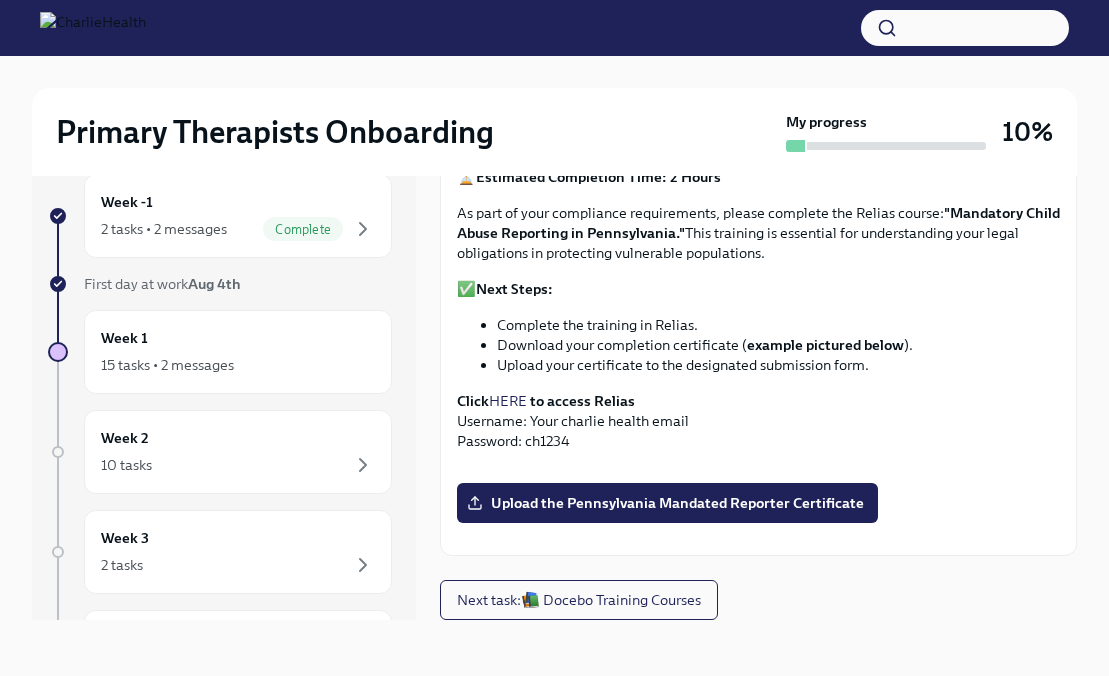 click on "to access Relias" at bounding box center [582, 401] 